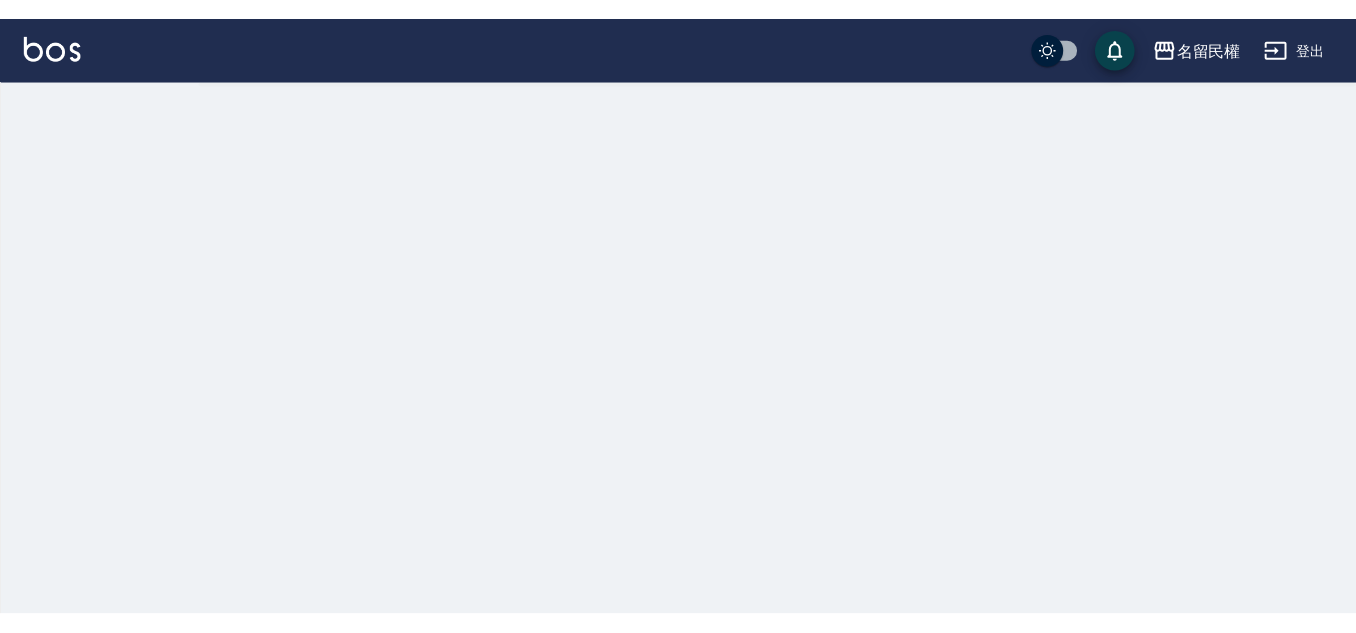 scroll, scrollTop: 0, scrollLeft: 0, axis: both 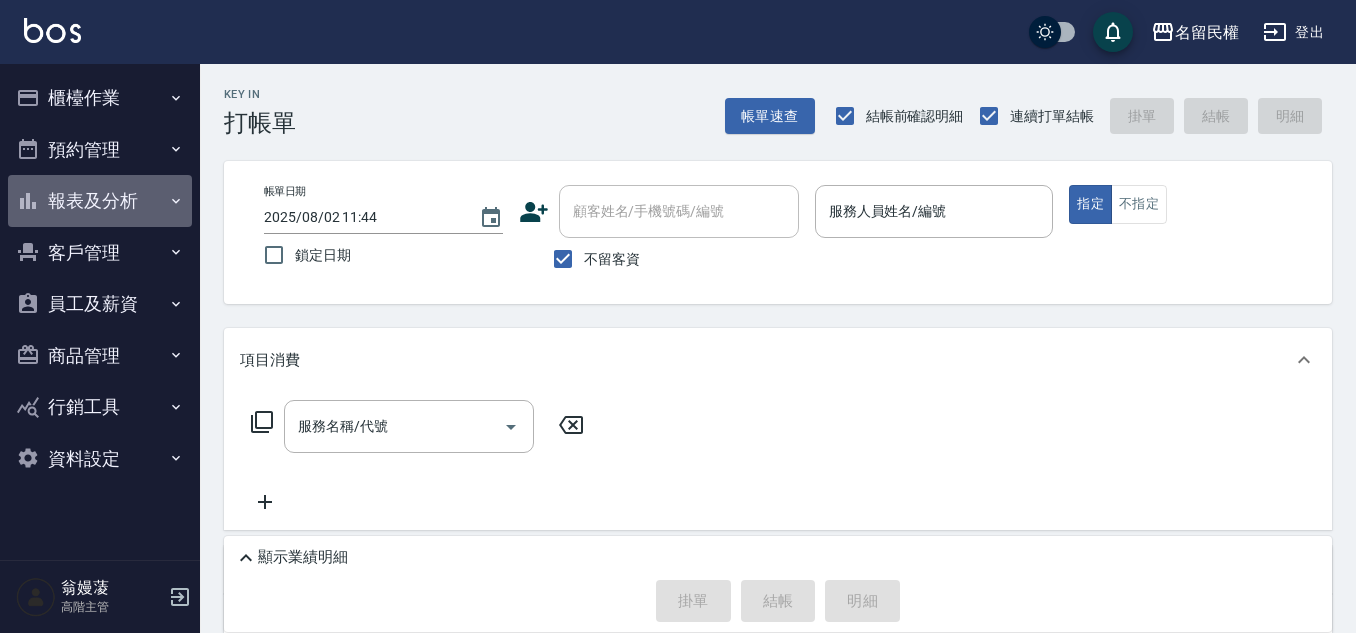 click on "報表及分析" at bounding box center (100, 201) 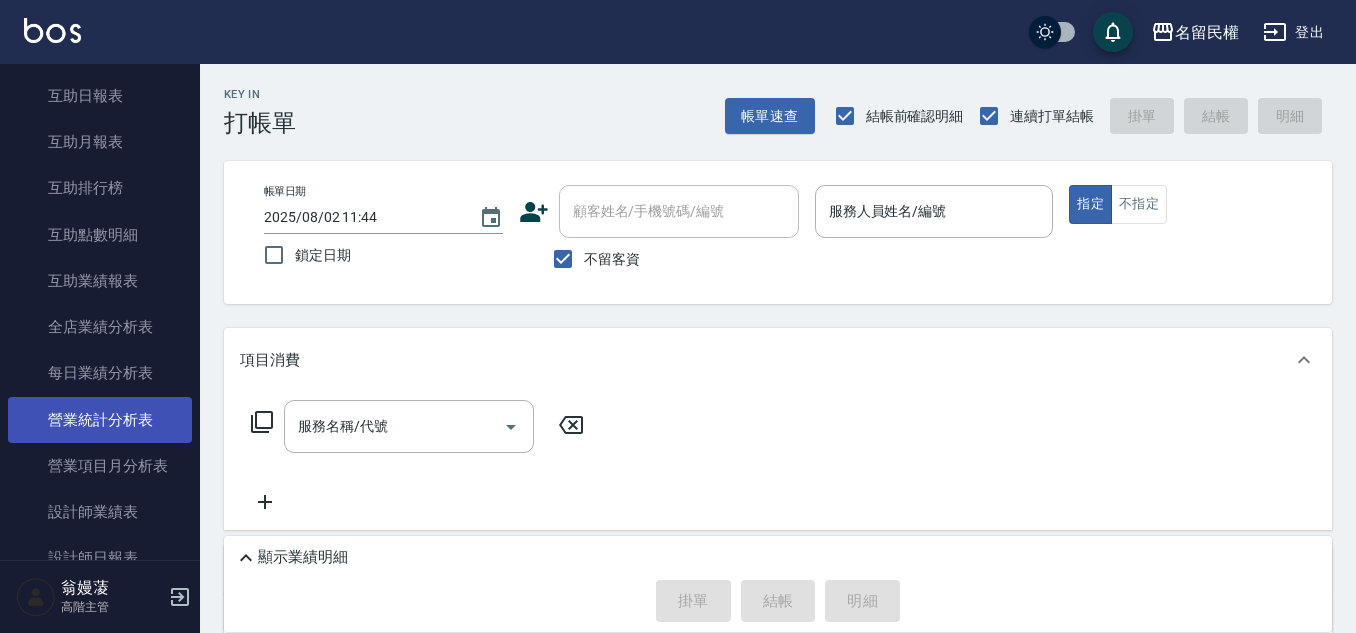 scroll, scrollTop: 500, scrollLeft: 0, axis: vertical 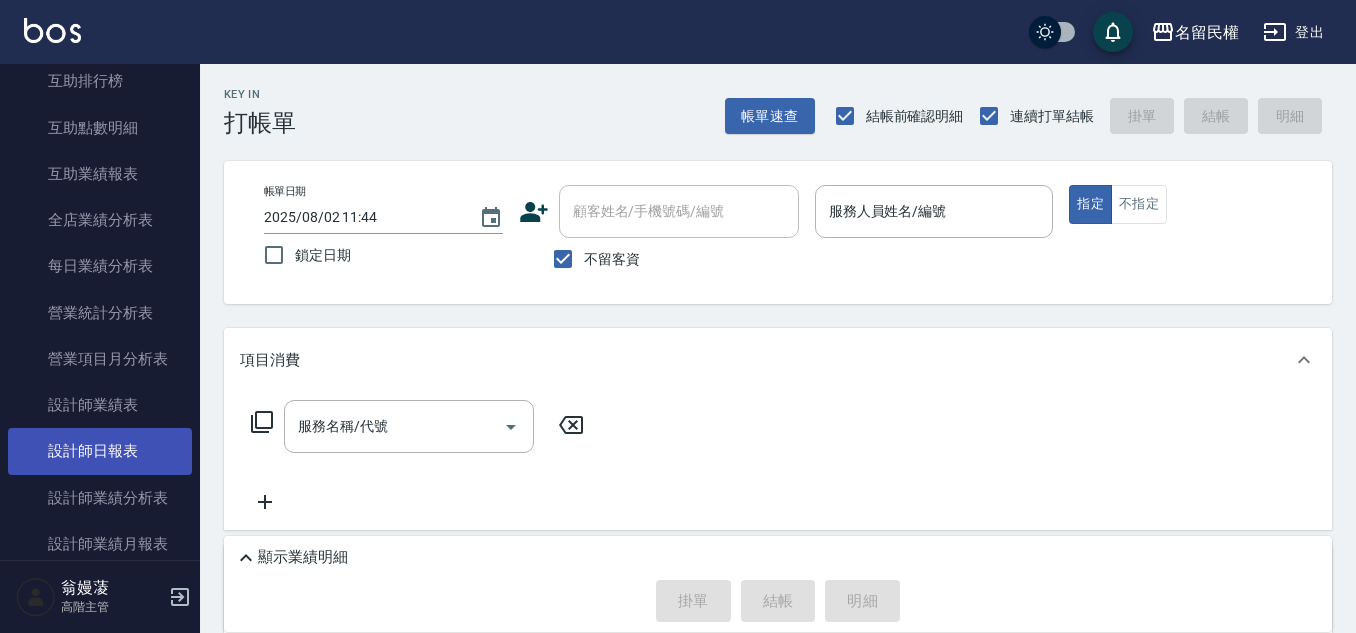 click on "設計師日報表" at bounding box center [100, 451] 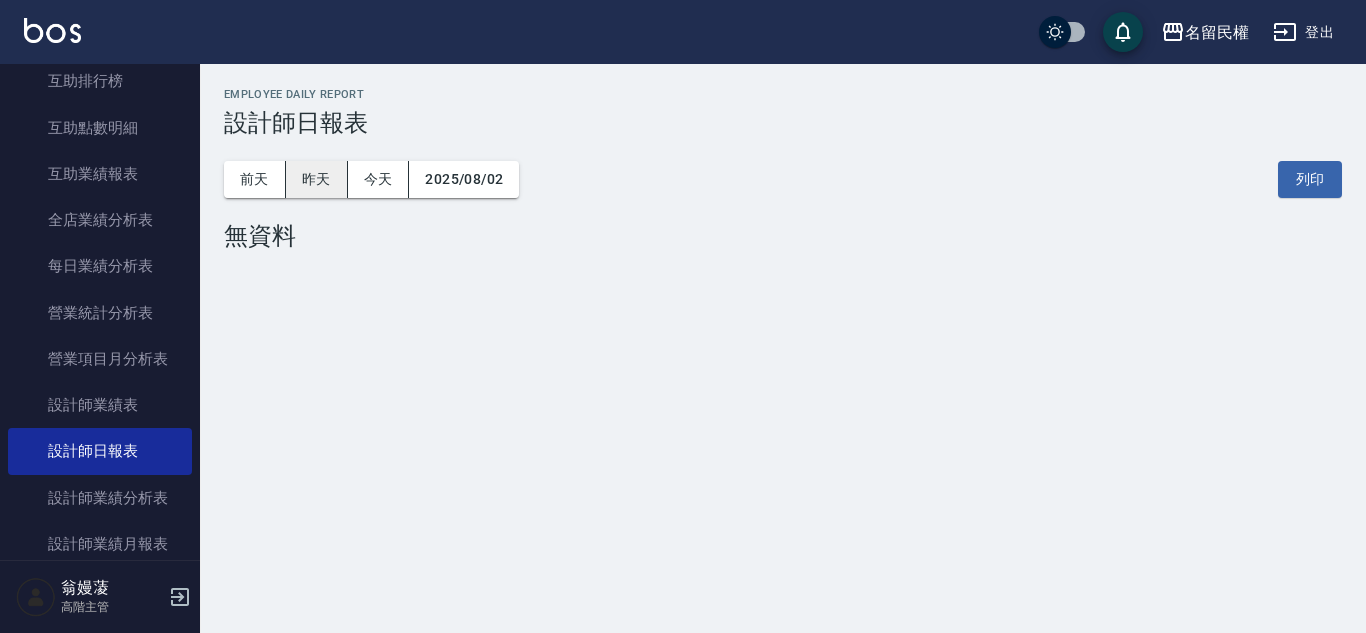 click on "昨天" at bounding box center (317, 179) 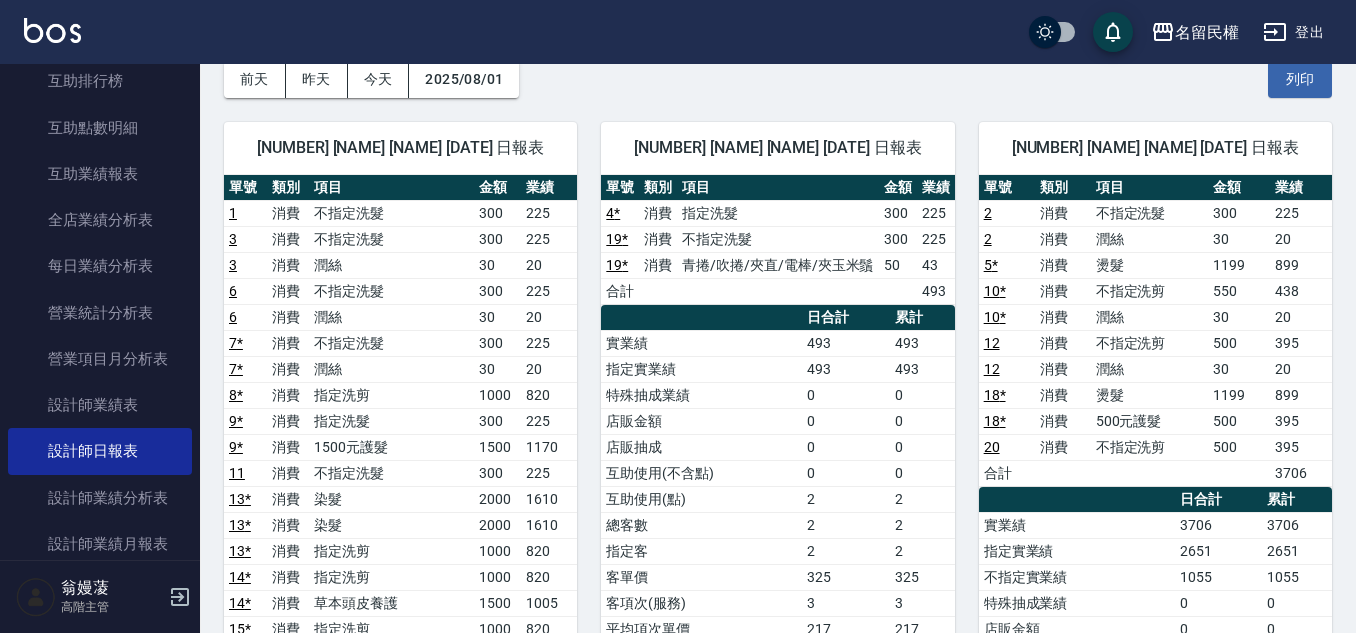 scroll, scrollTop: 0, scrollLeft: 0, axis: both 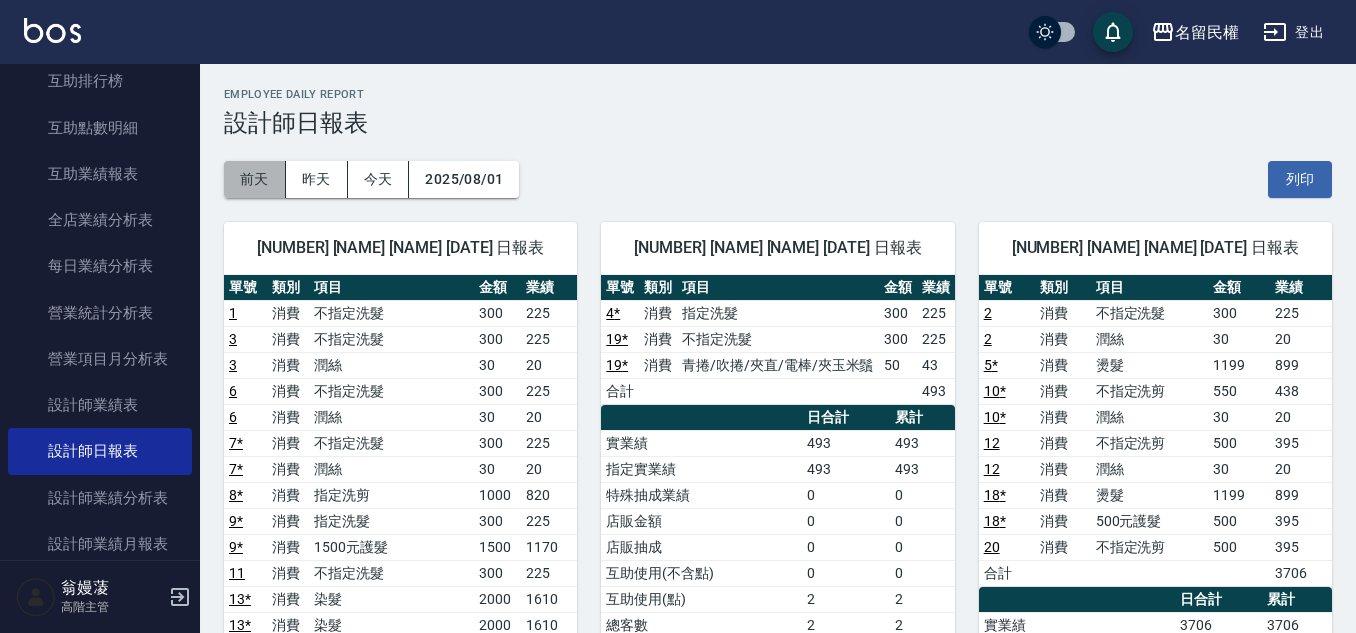 click on "前天" at bounding box center (255, 179) 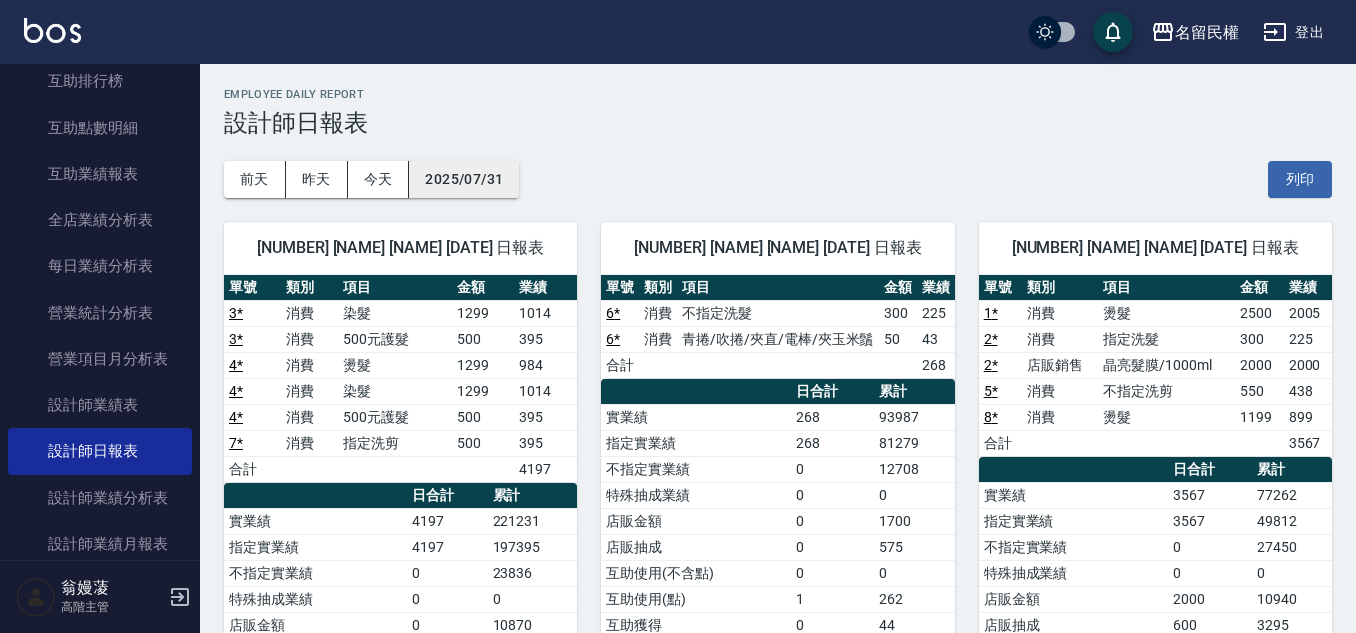 click on "2025/07/31" at bounding box center (464, 179) 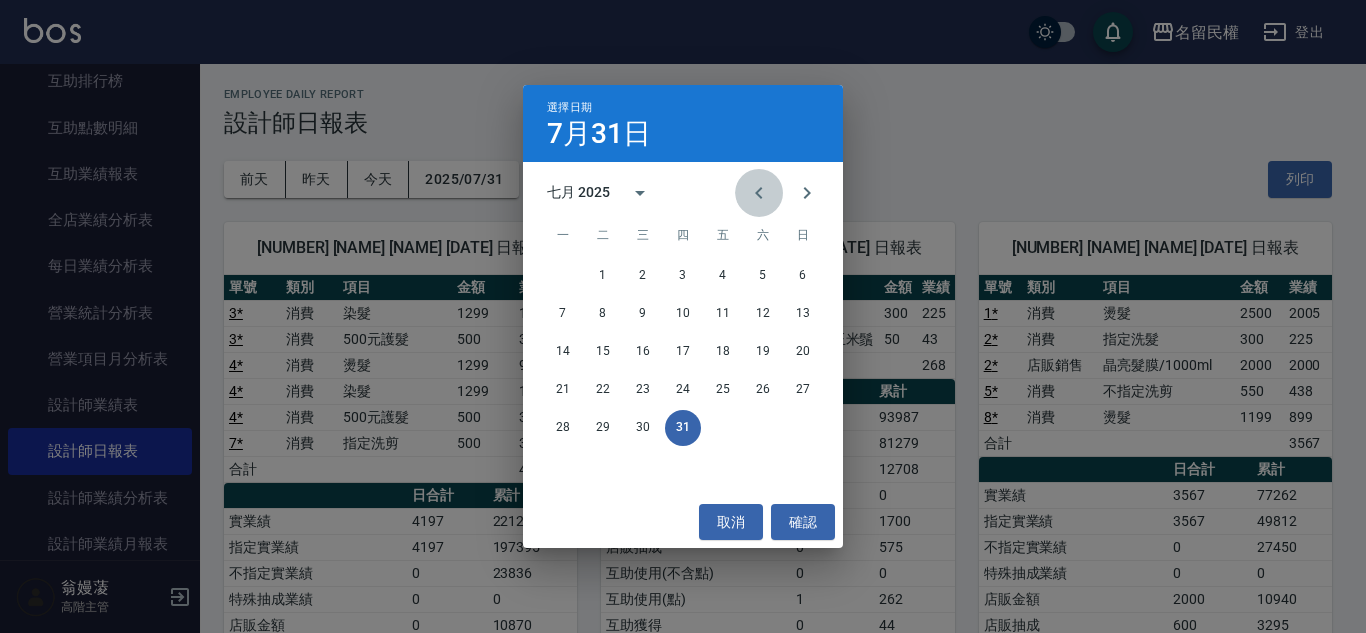 click 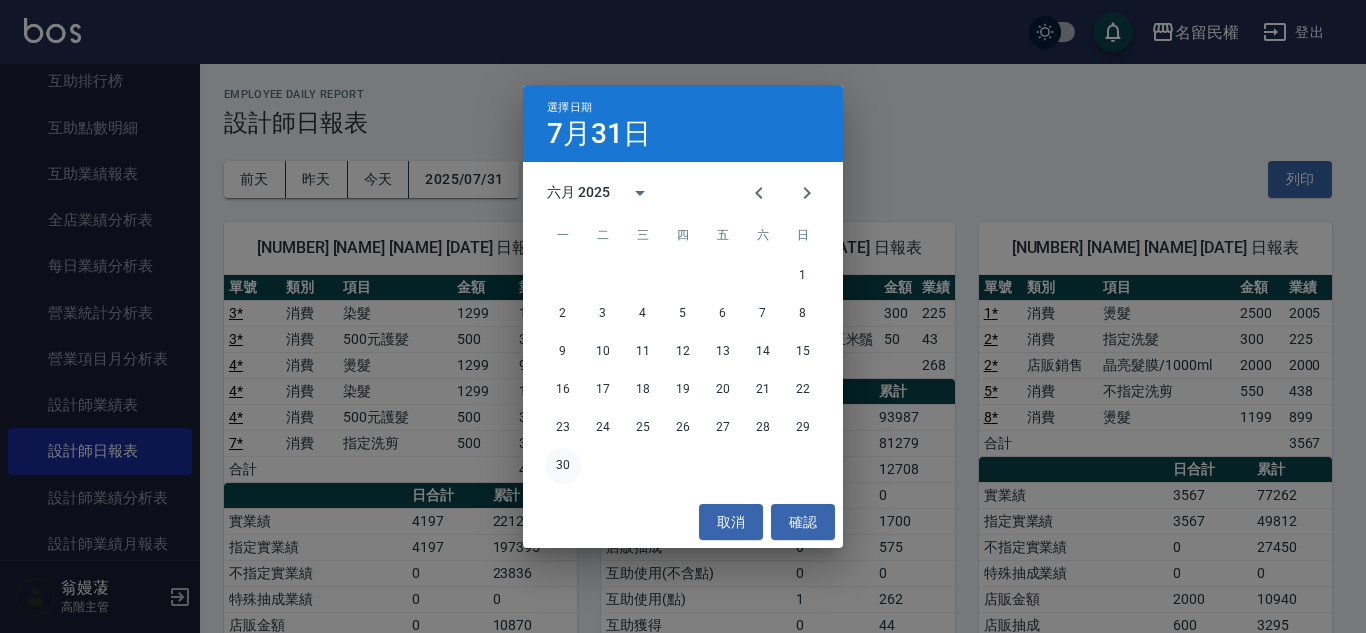 click on "30" at bounding box center [563, 466] 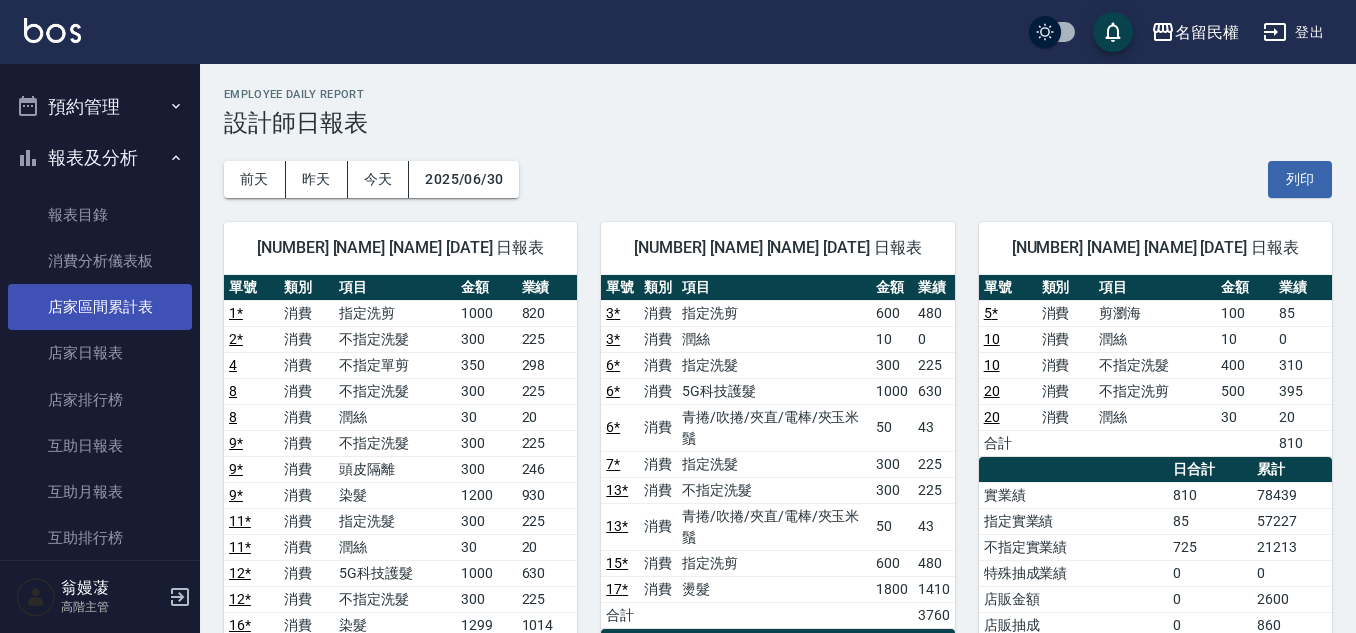 scroll, scrollTop: 0, scrollLeft: 0, axis: both 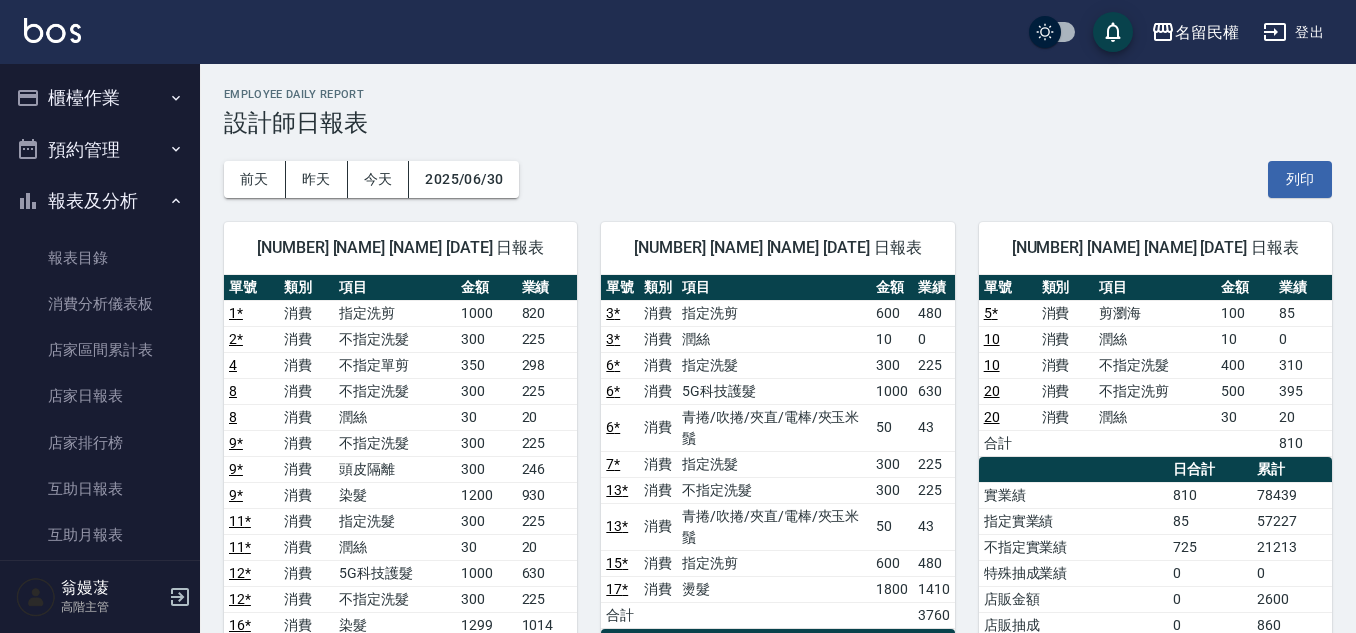 click on "櫃檯作業" at bounding box center (100, 98) 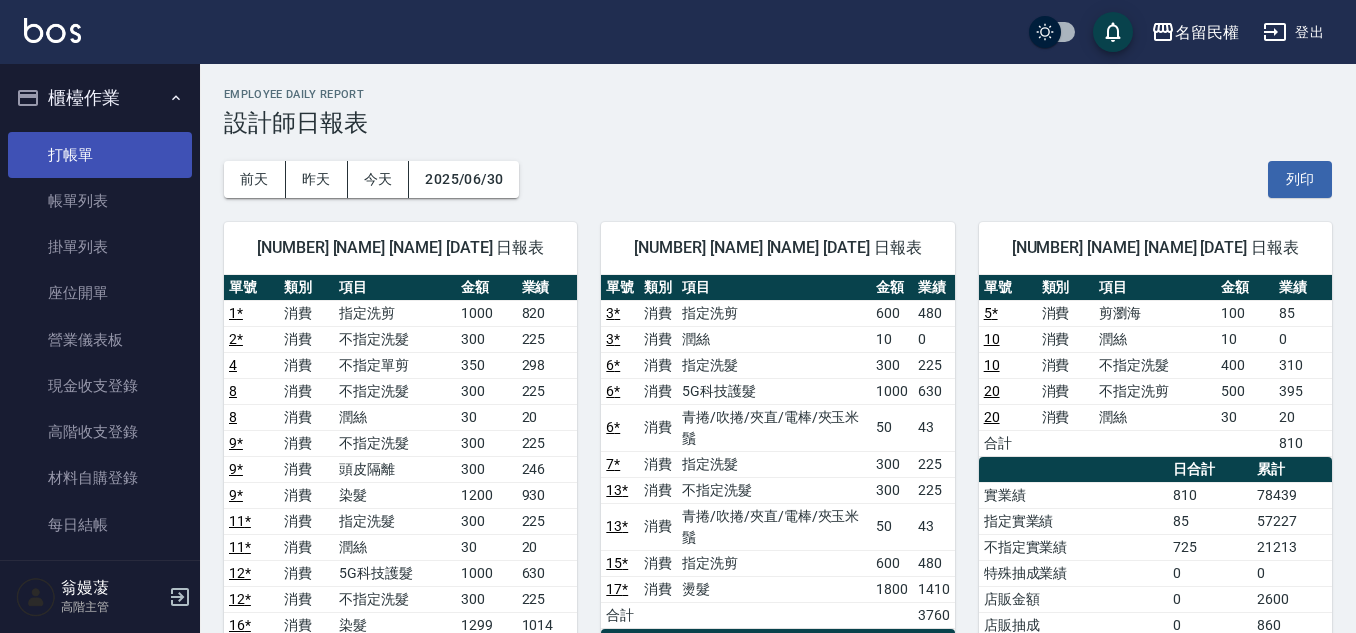 click on "打帳單" at bounding box center [100, 155] 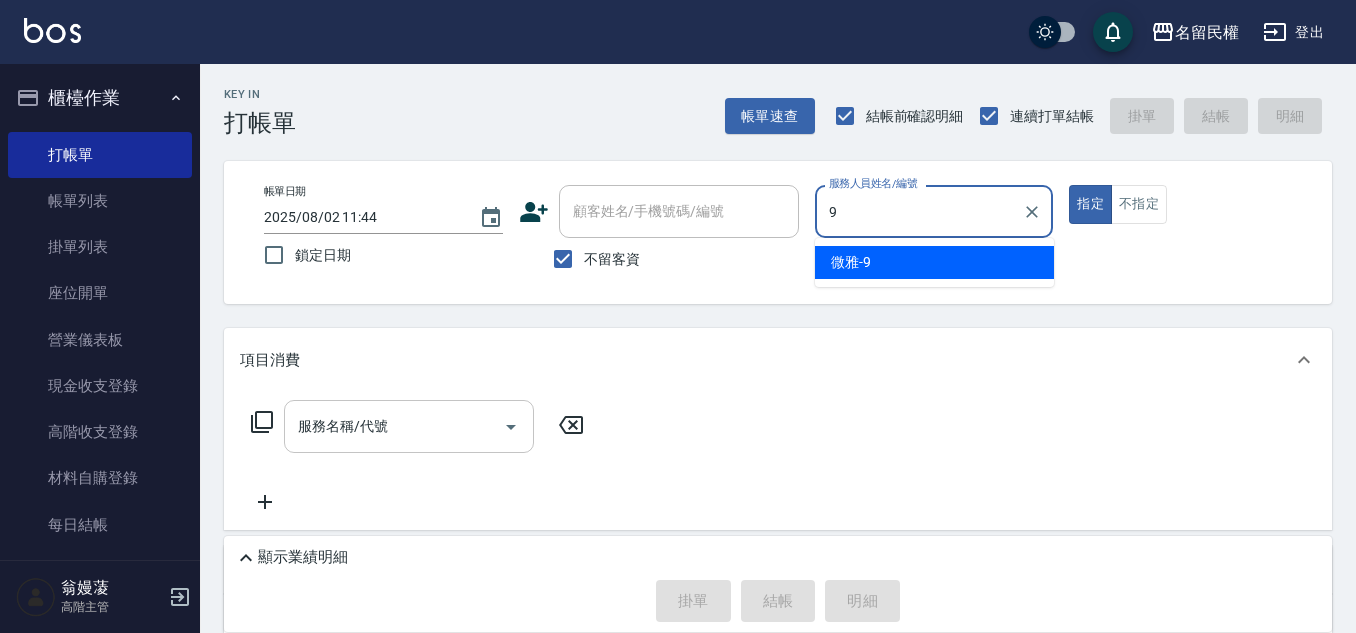 type on "微雅-9" 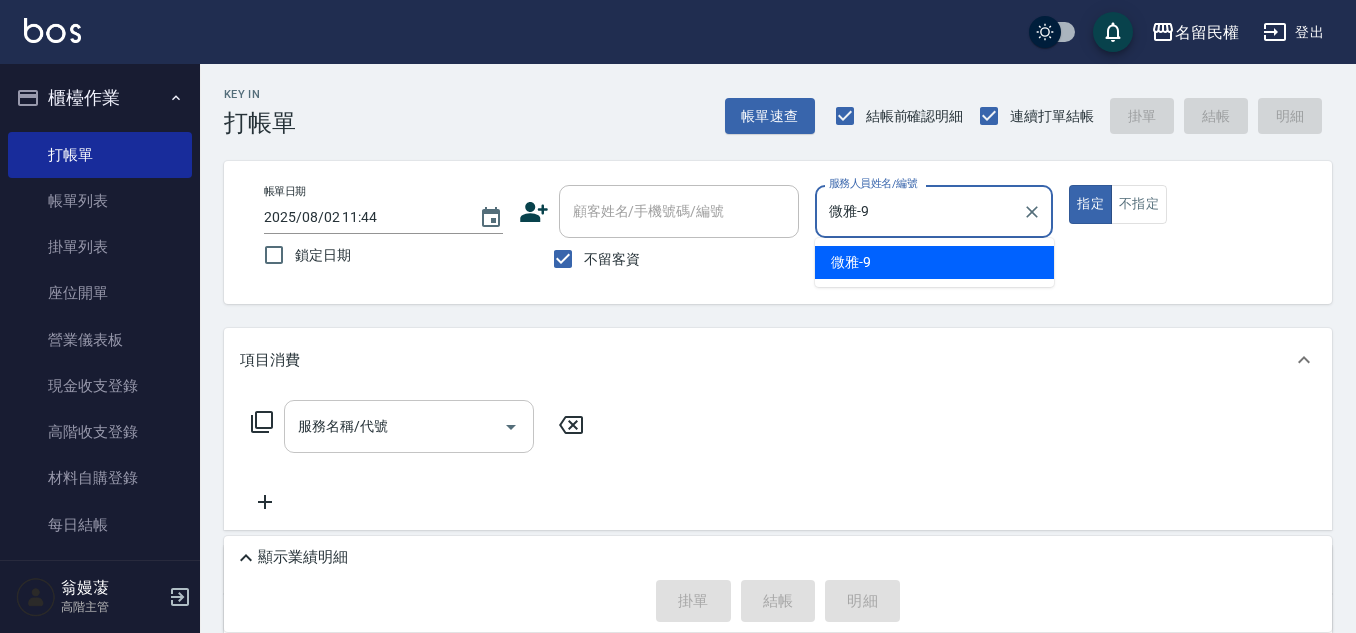 type on "true" 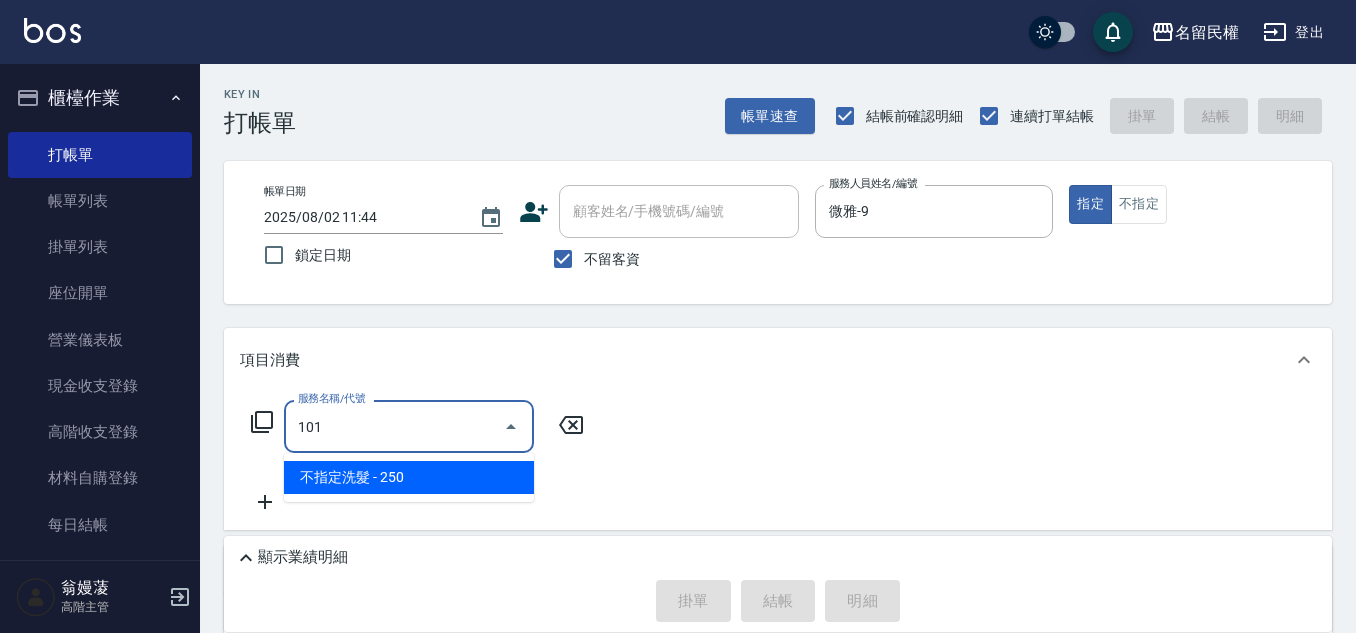 type on "不指定洗髮(101)" 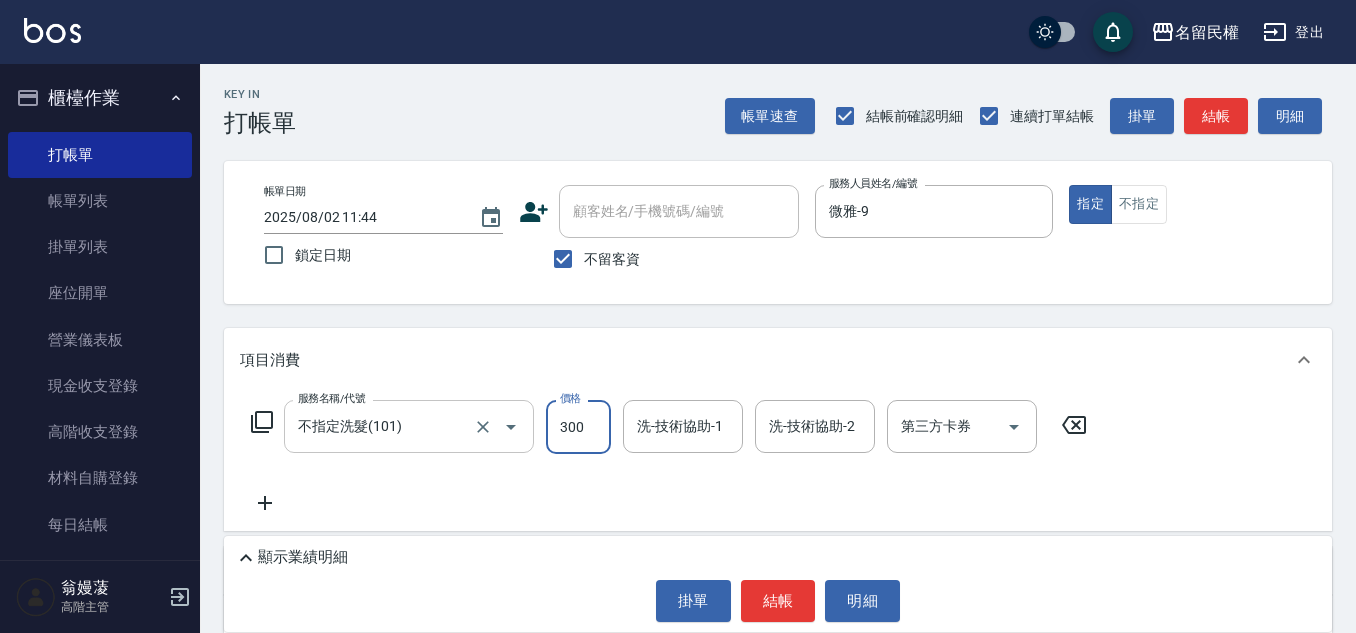type on "300" 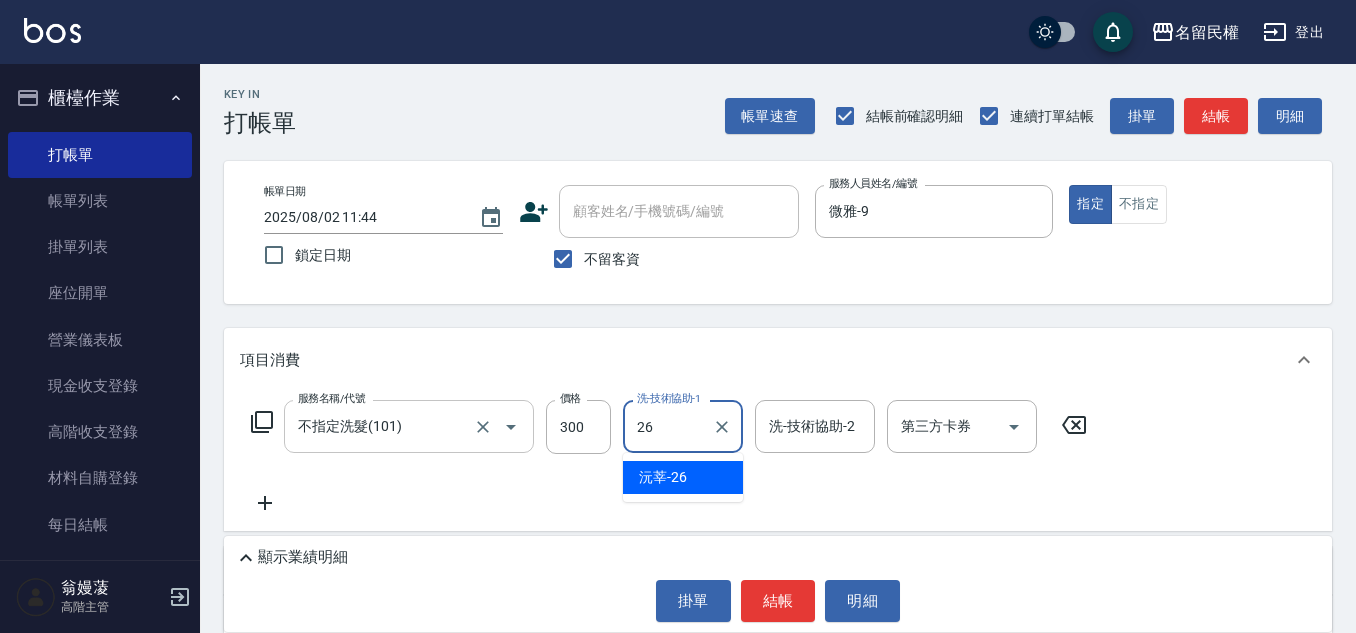 type on "沅莘-26" 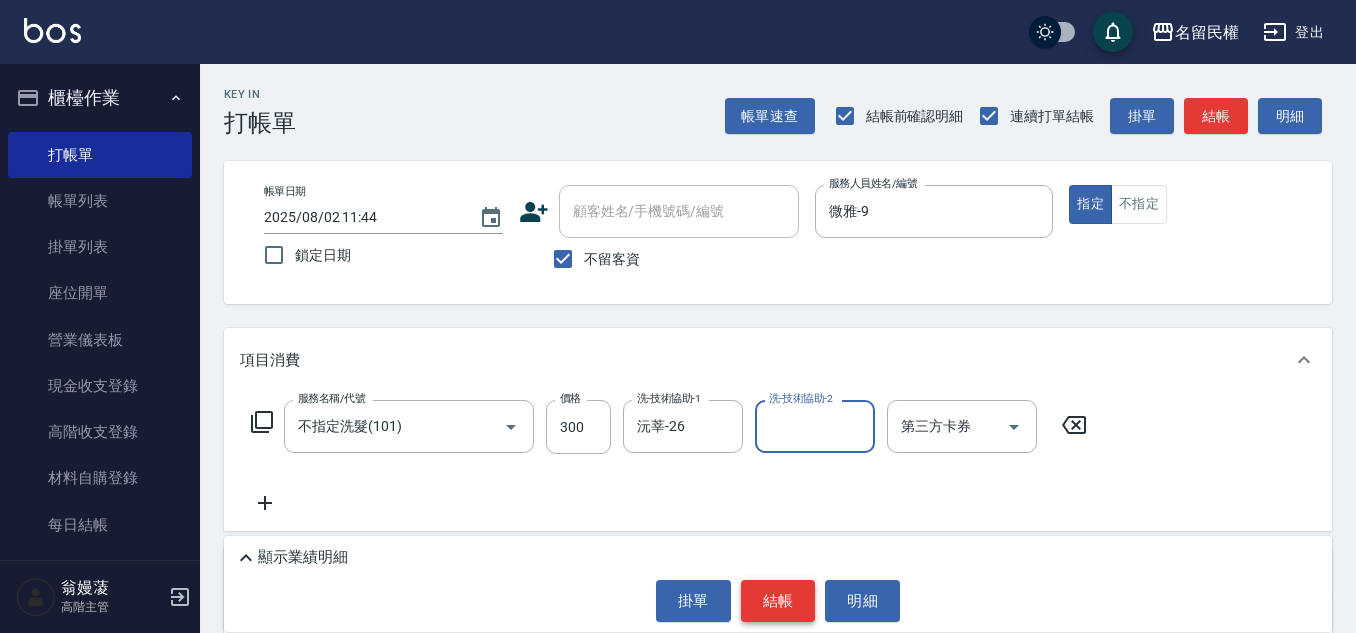 click on "結帳" at bounding box center (778, 601) 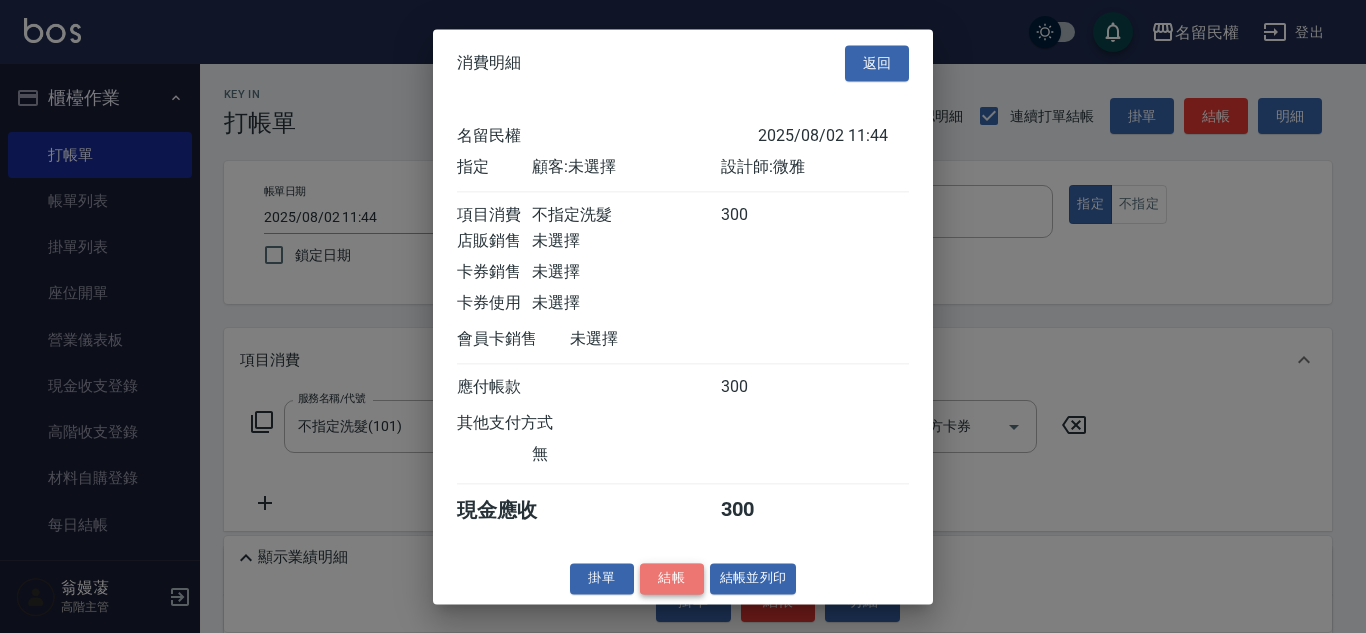 click on "結帳" at bounding box center (672, 578) 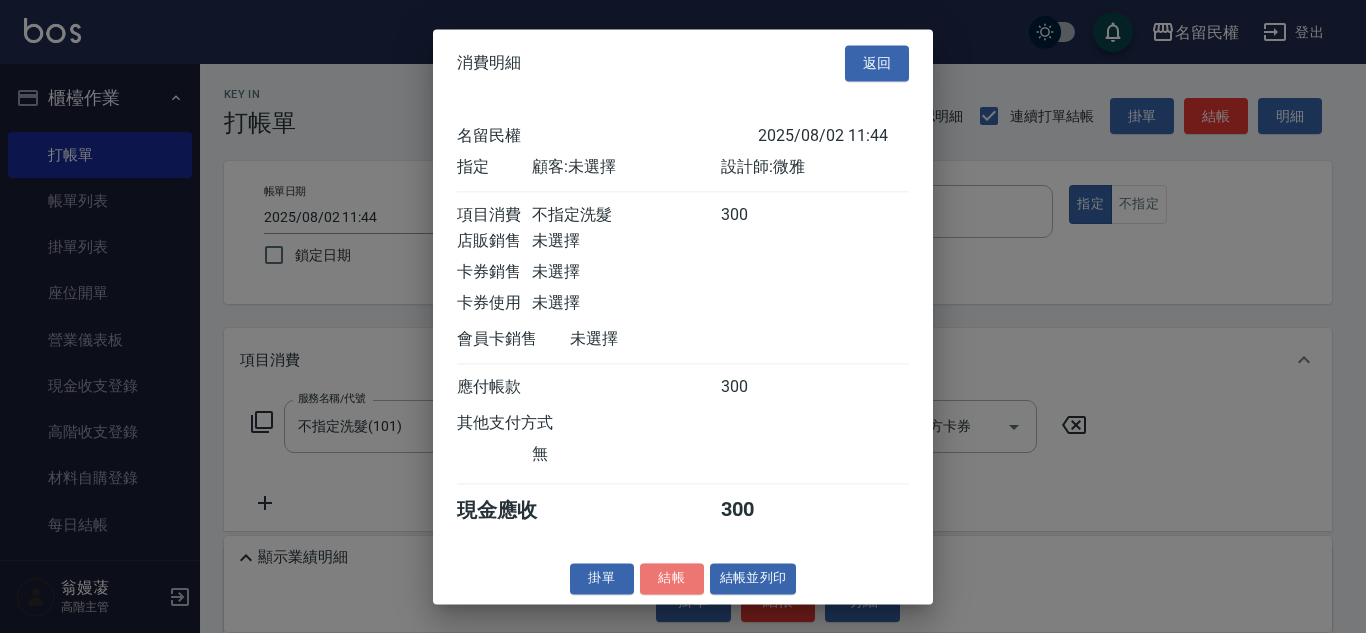 type on "2025/08/02 11:45" 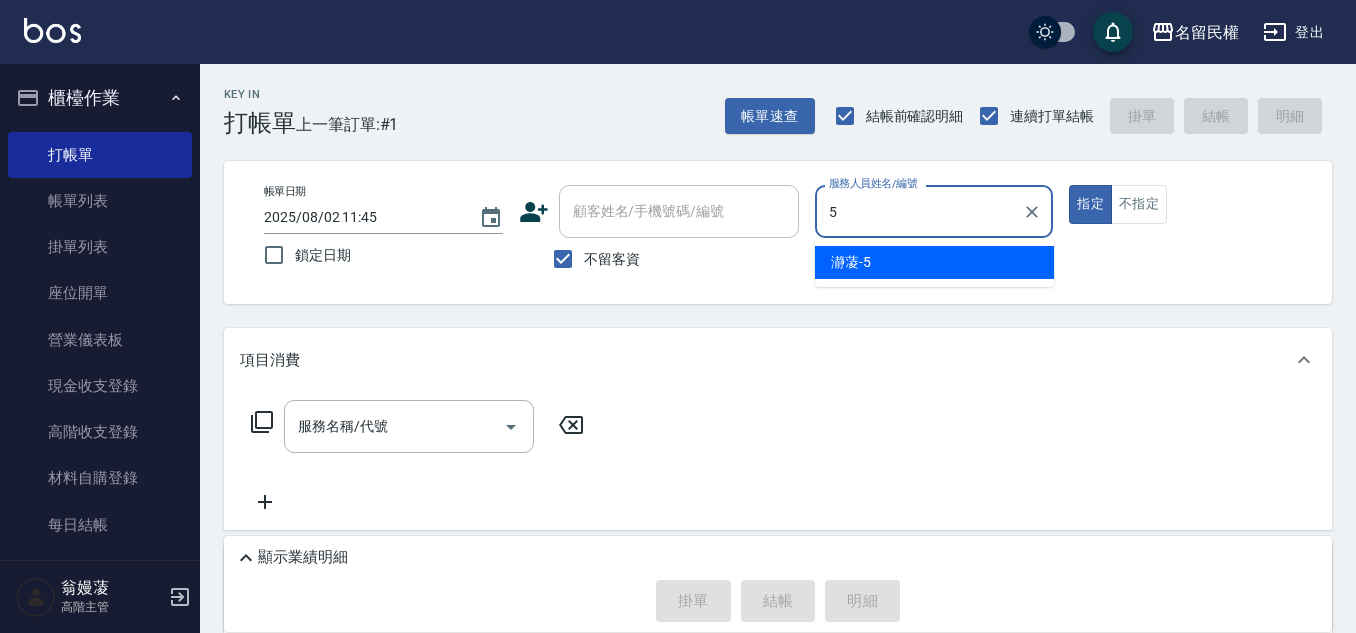 type on "瀞蓤-5" 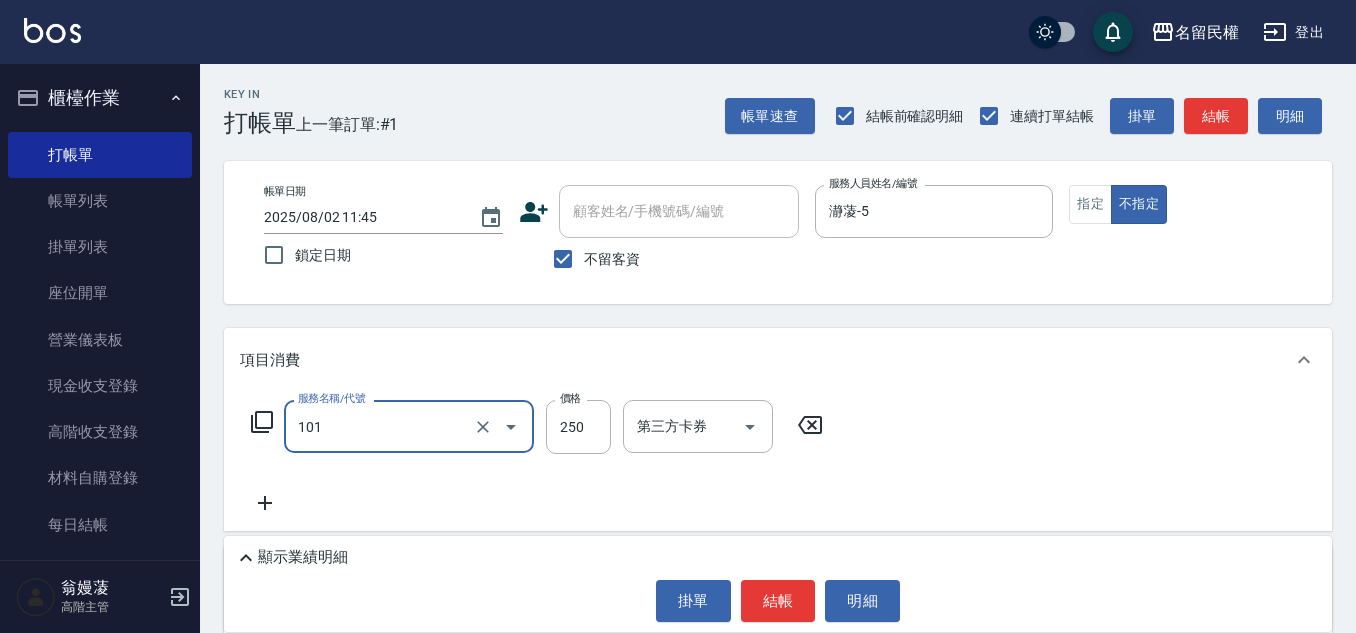 type on "不指定洗髮(101)" 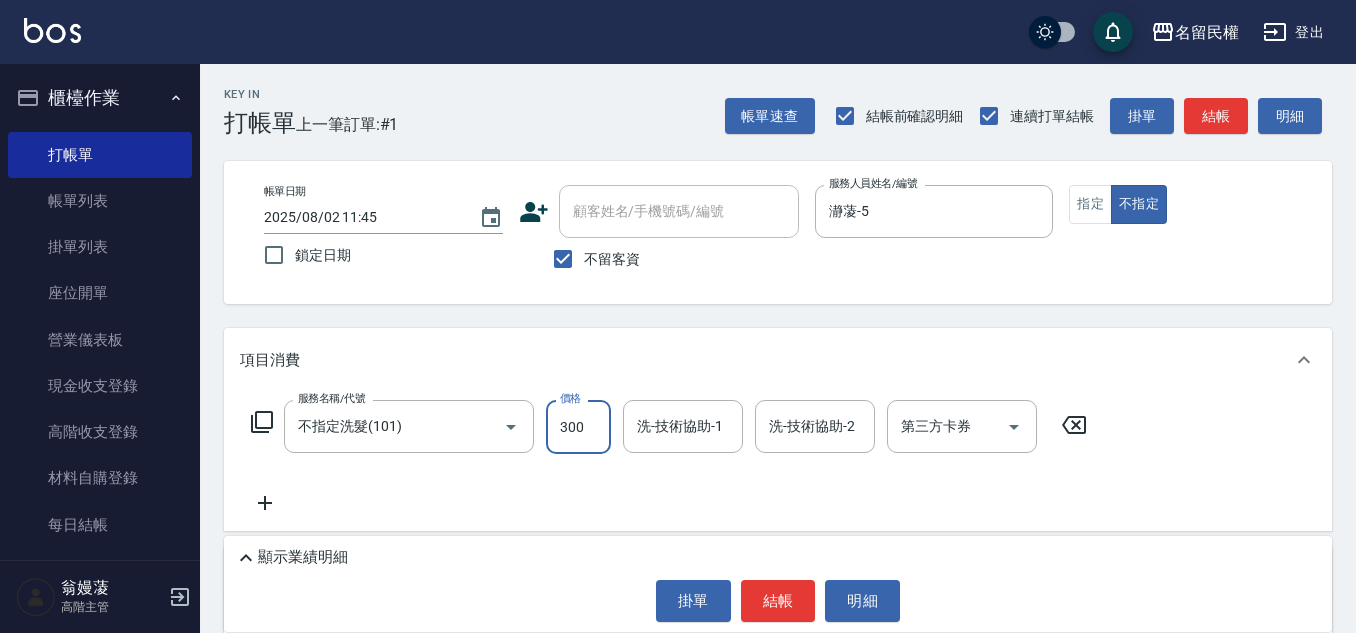 type on "300" 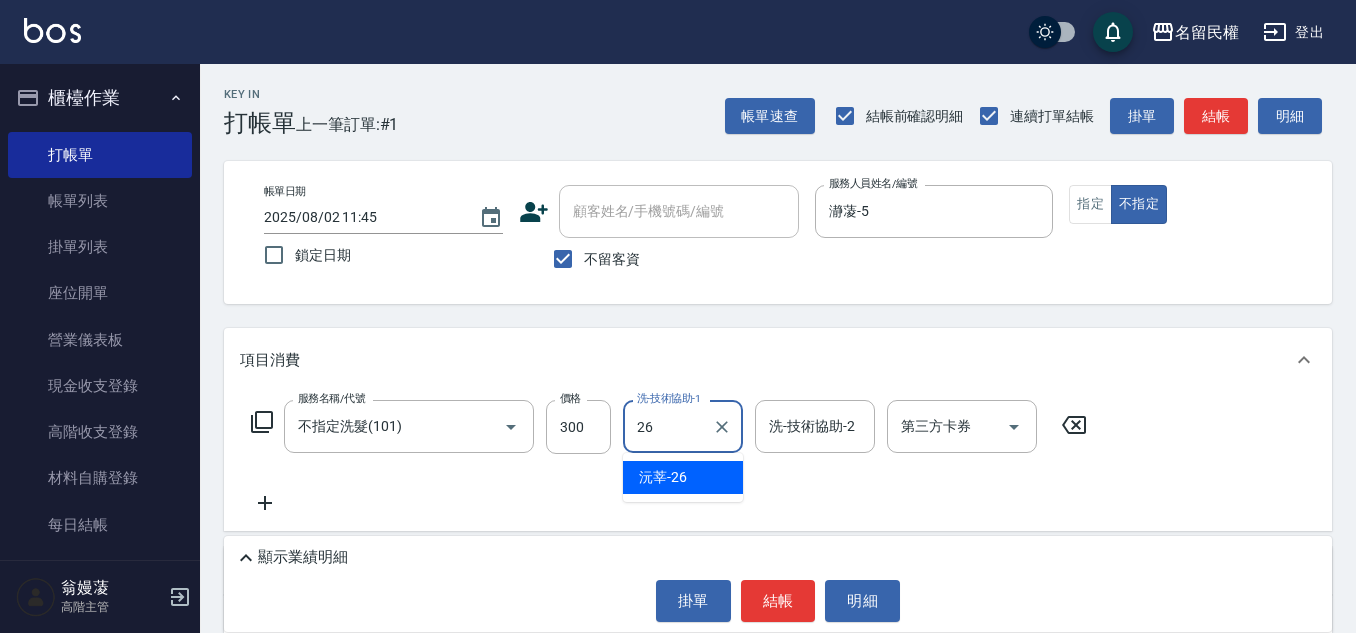 type on "沅莘-26" 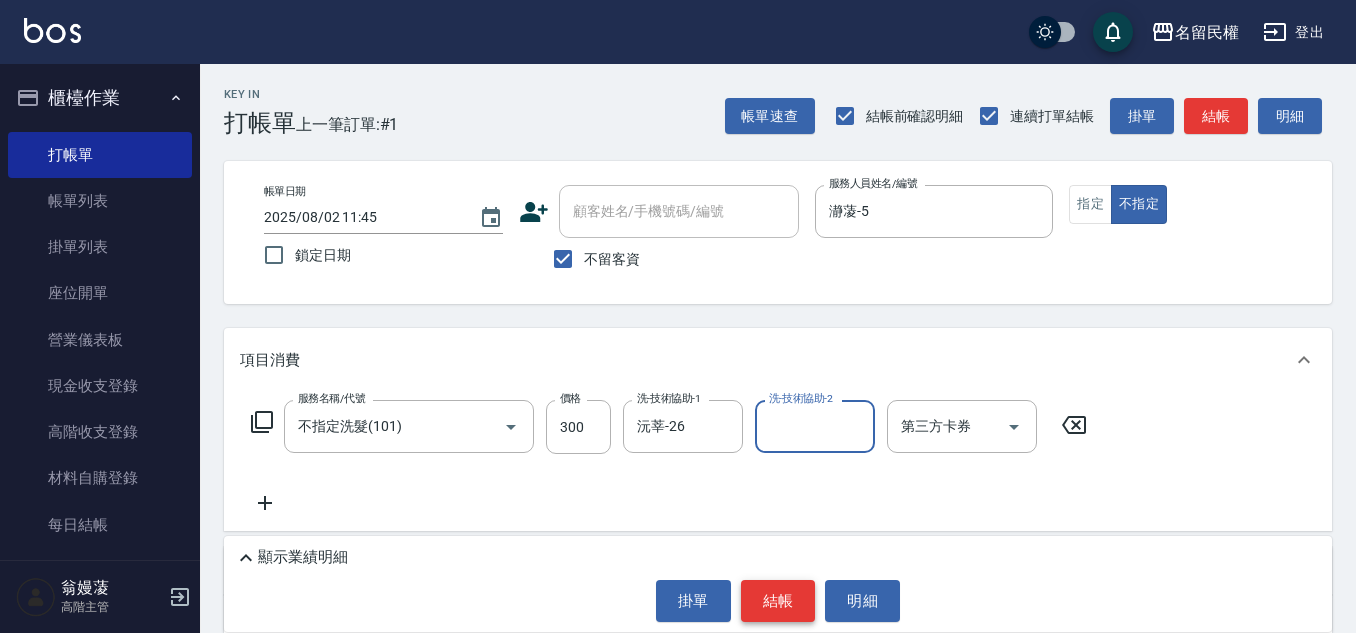 click on "結帳" at bounding box center [778, 601] 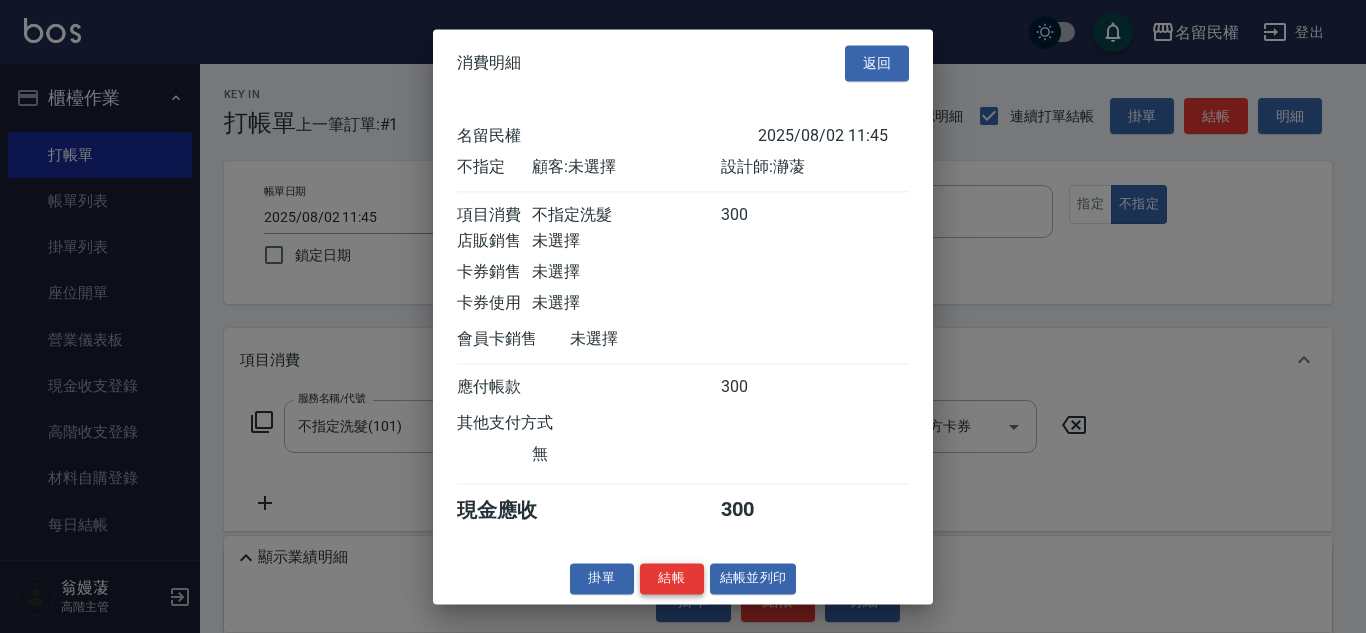 click on "結帳" at bounding box center (672, 578) 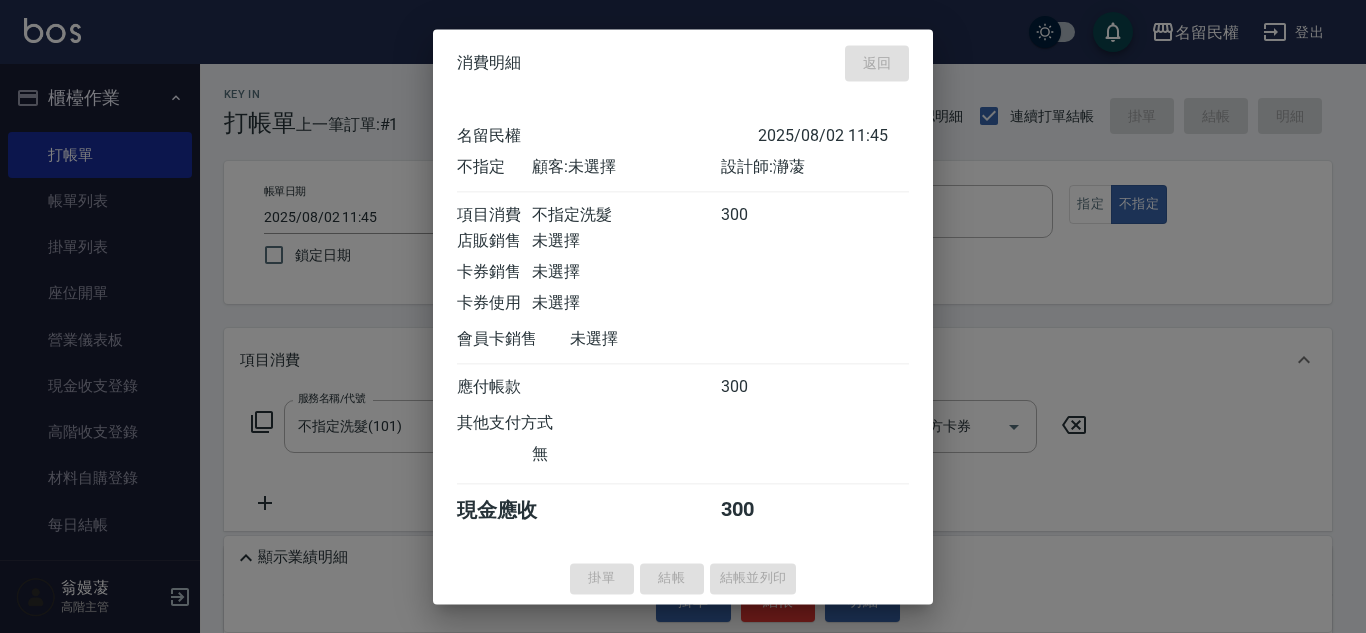 type on "[DATE] [TIME]" 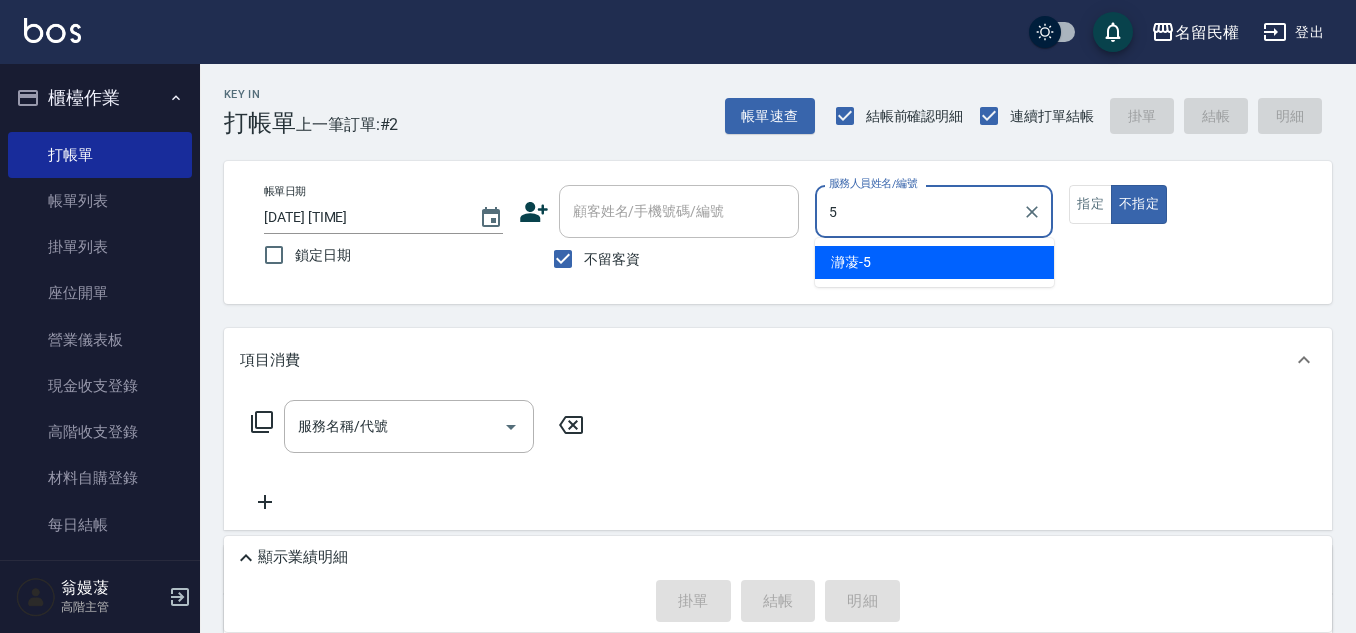type on "瀞蓤-5" 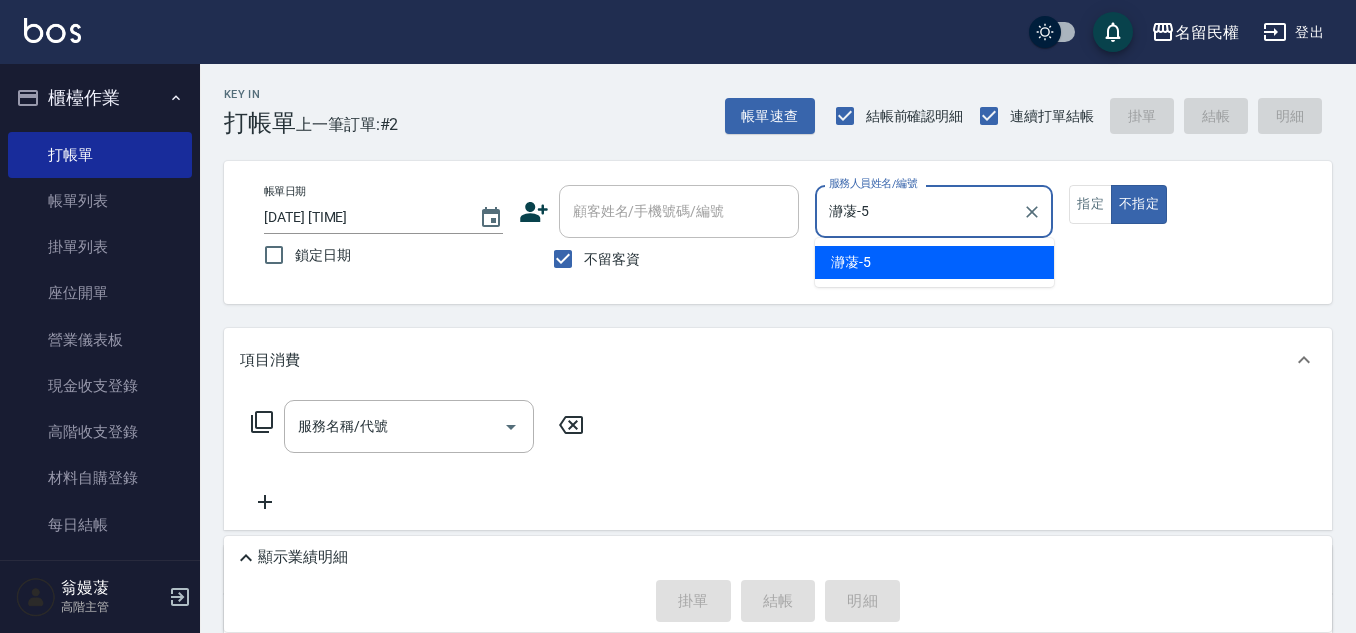 type on "false" 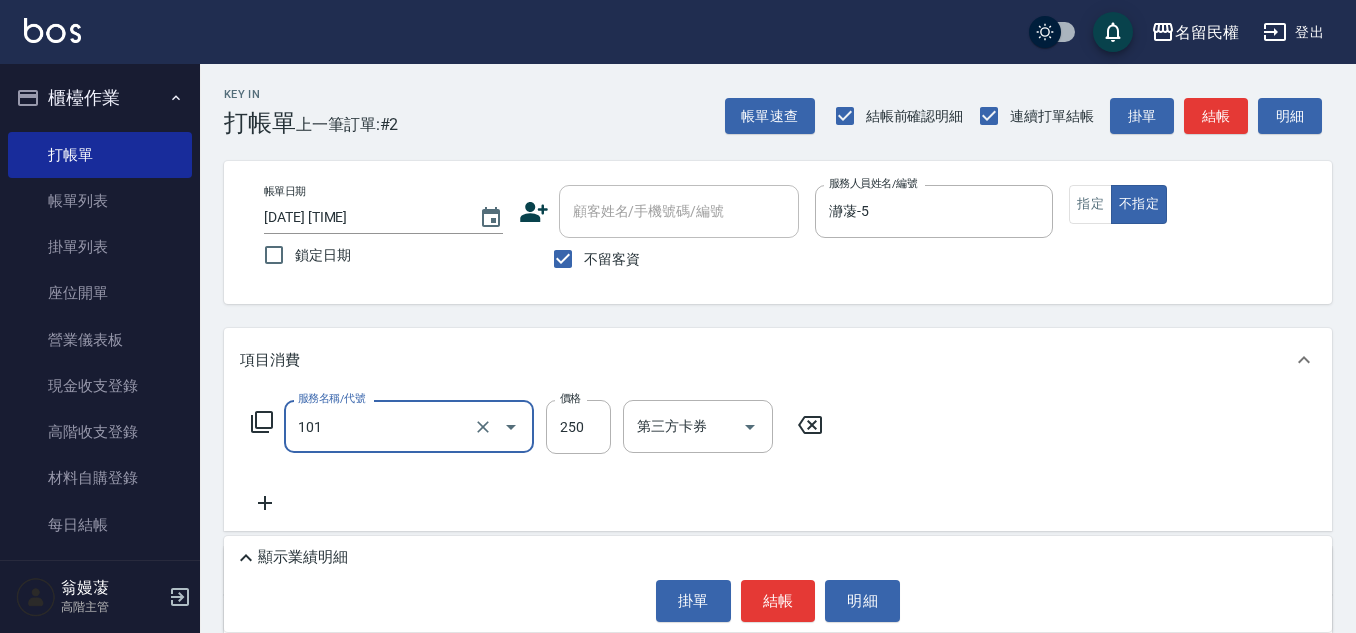type on "不指定洗髮(101)" 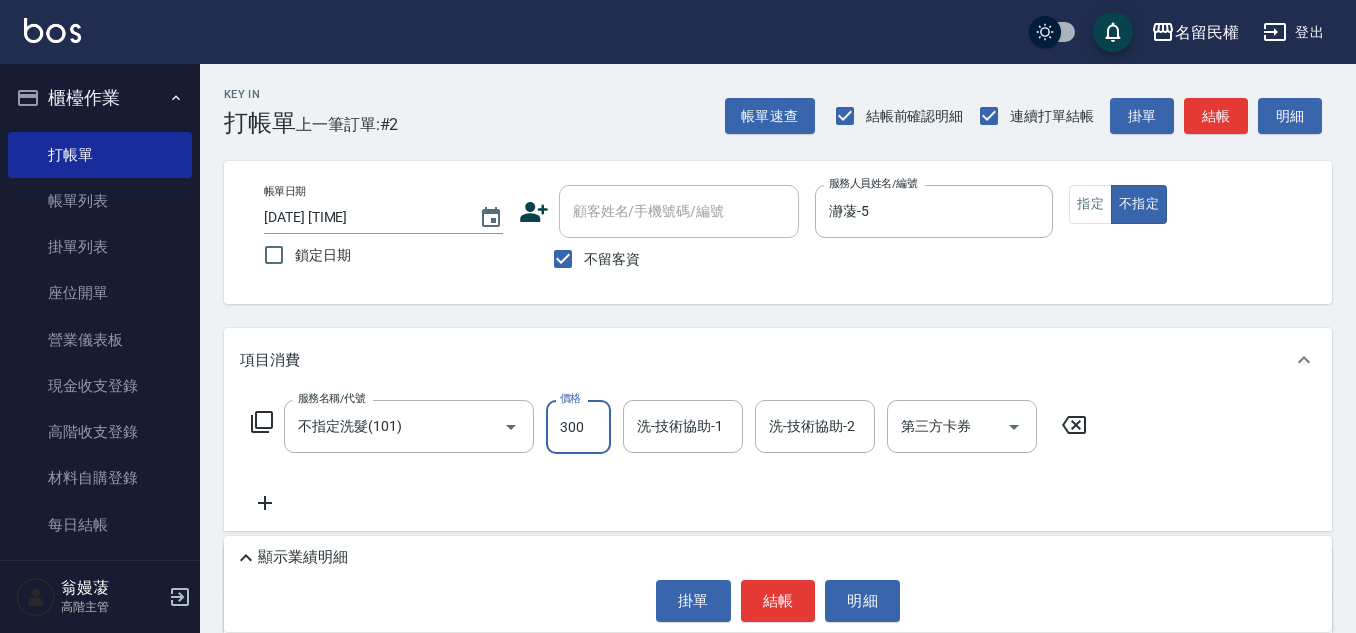 type on "300" 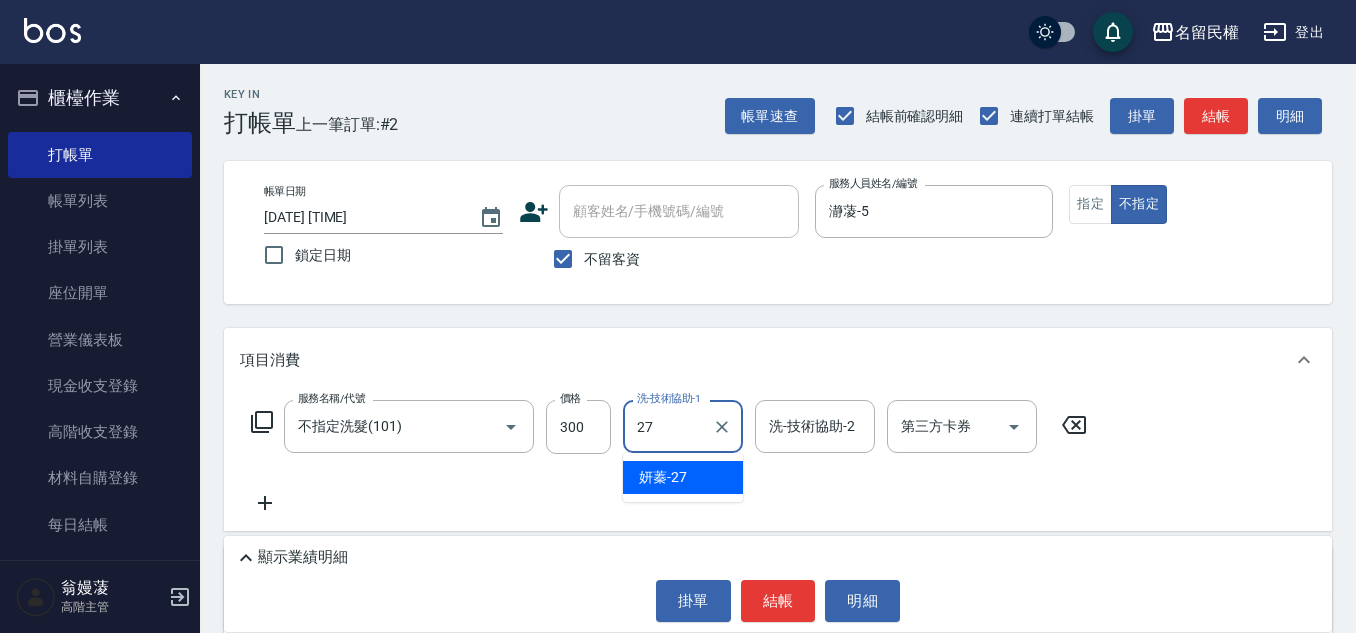 type on "妍蓁-27" 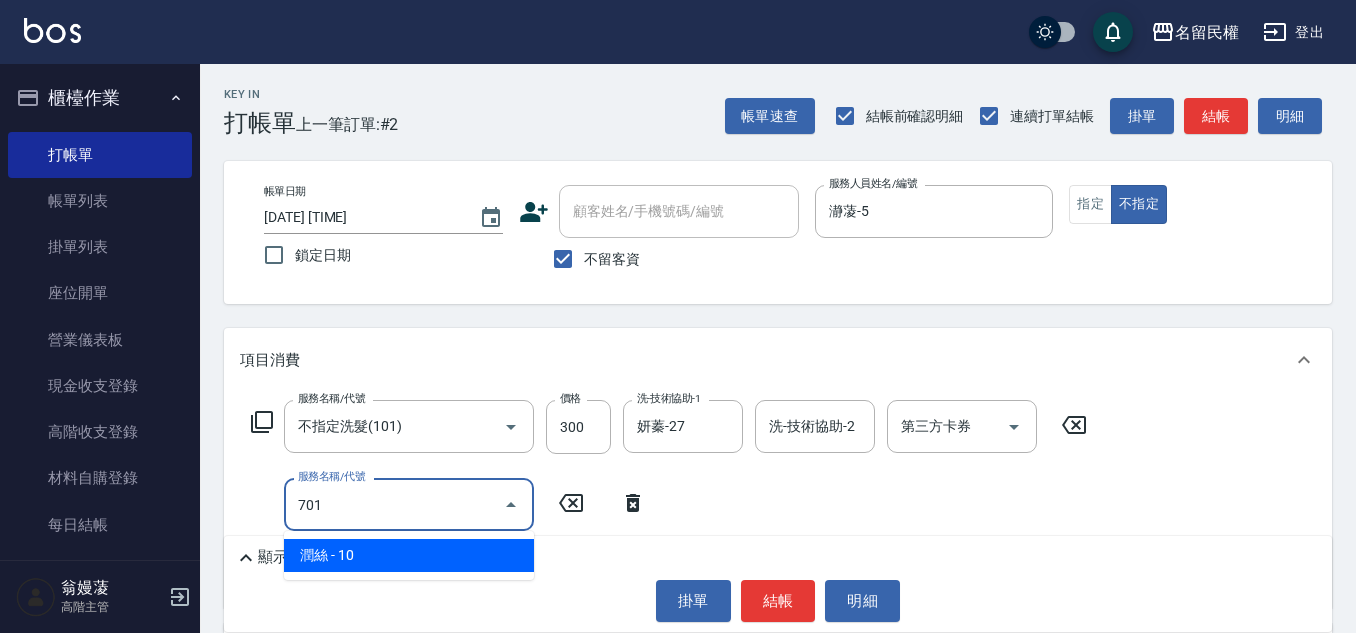 type on "潤絲(701)" 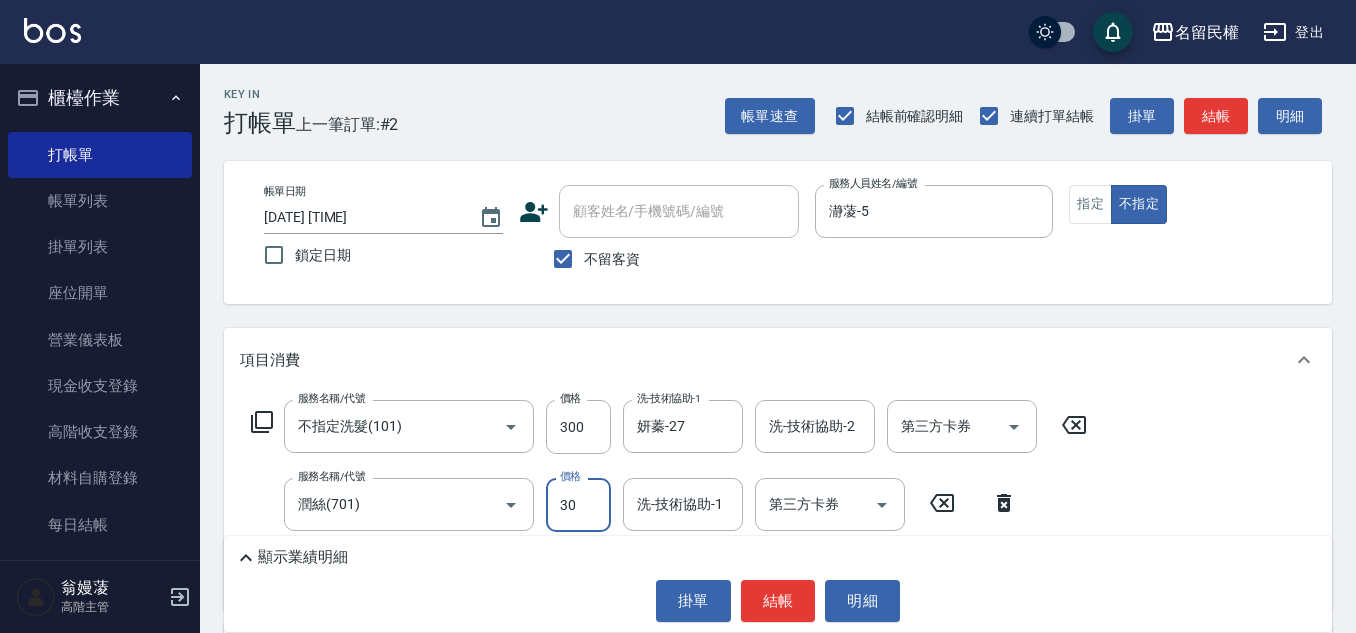 type on "30" 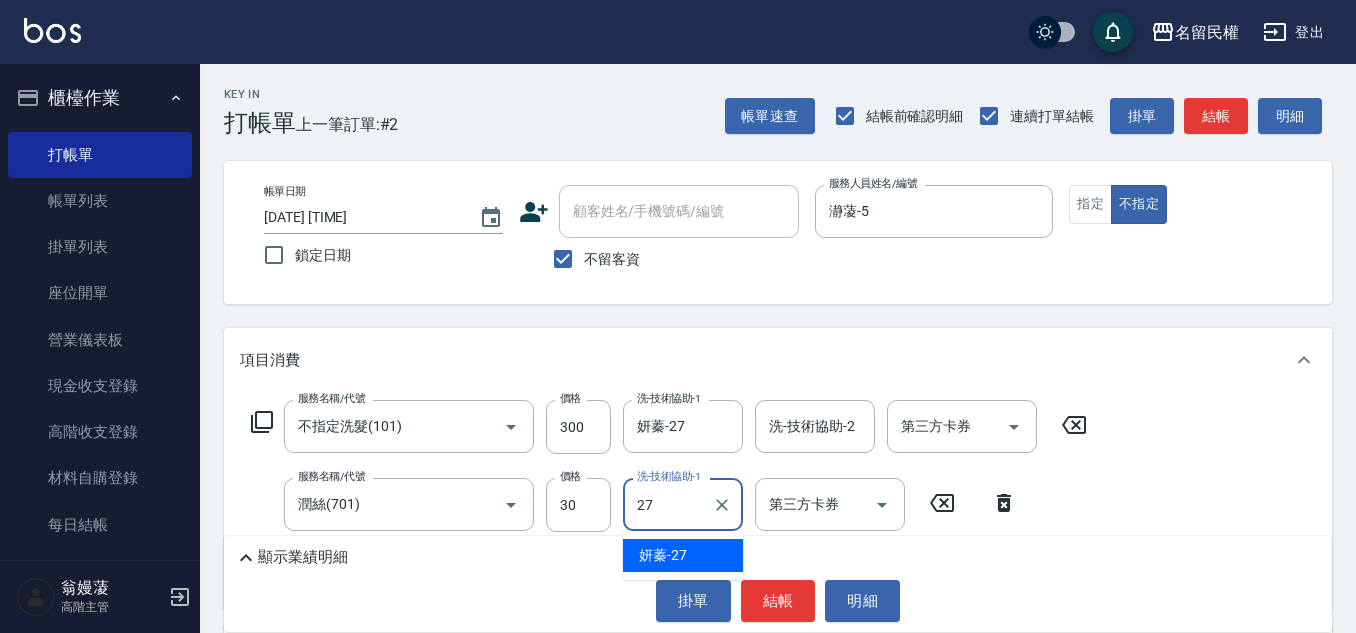 type on "妍蓁-27" 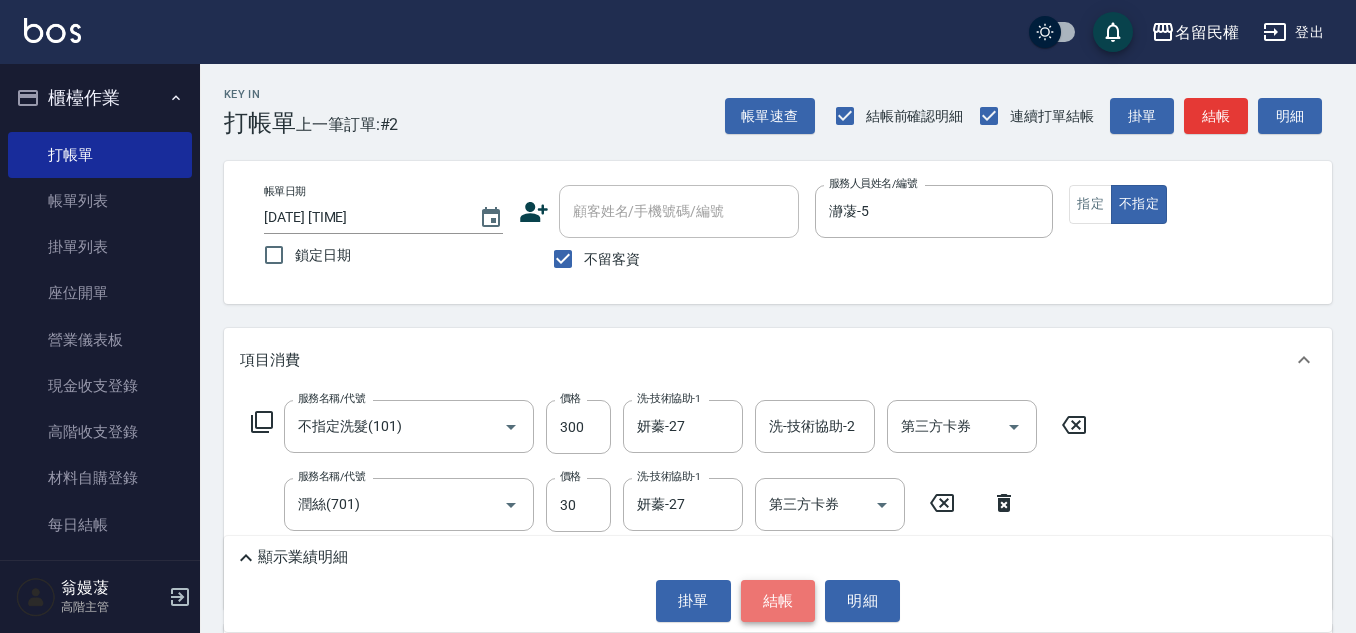click on "結帳" at bounding box center (778, 601) 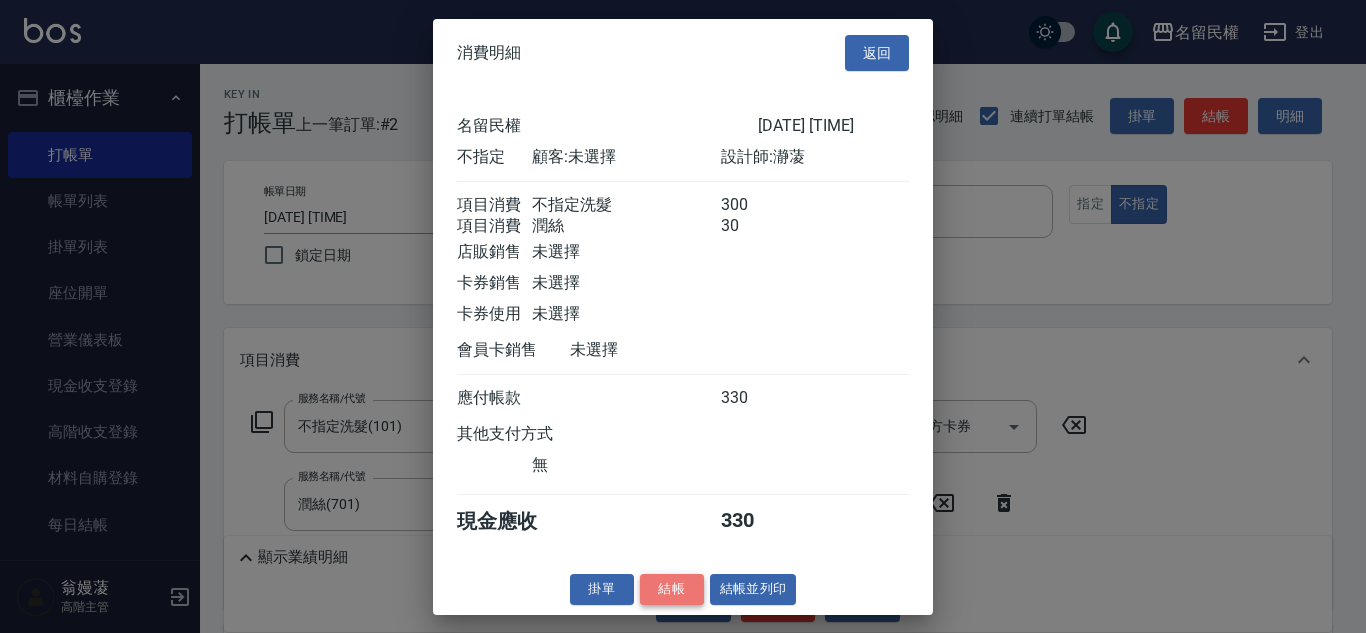 click on "結帳" at bounding box center (672, 589) 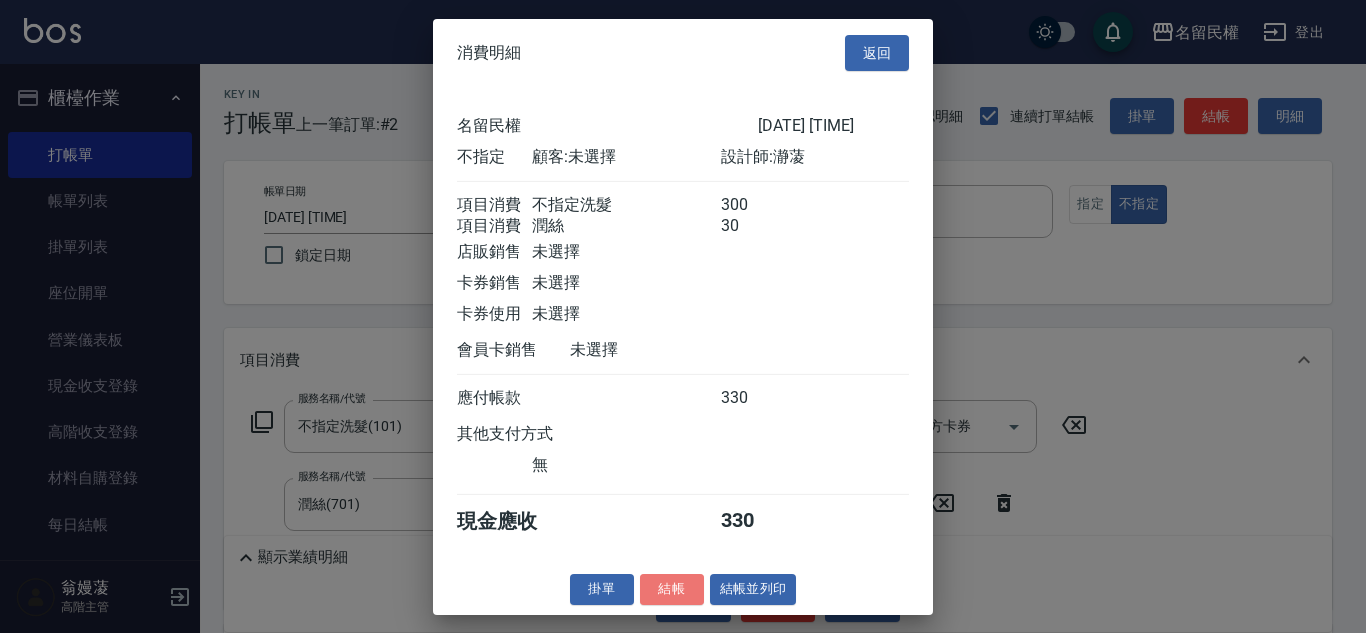 type on "2025/08/02 12:12" 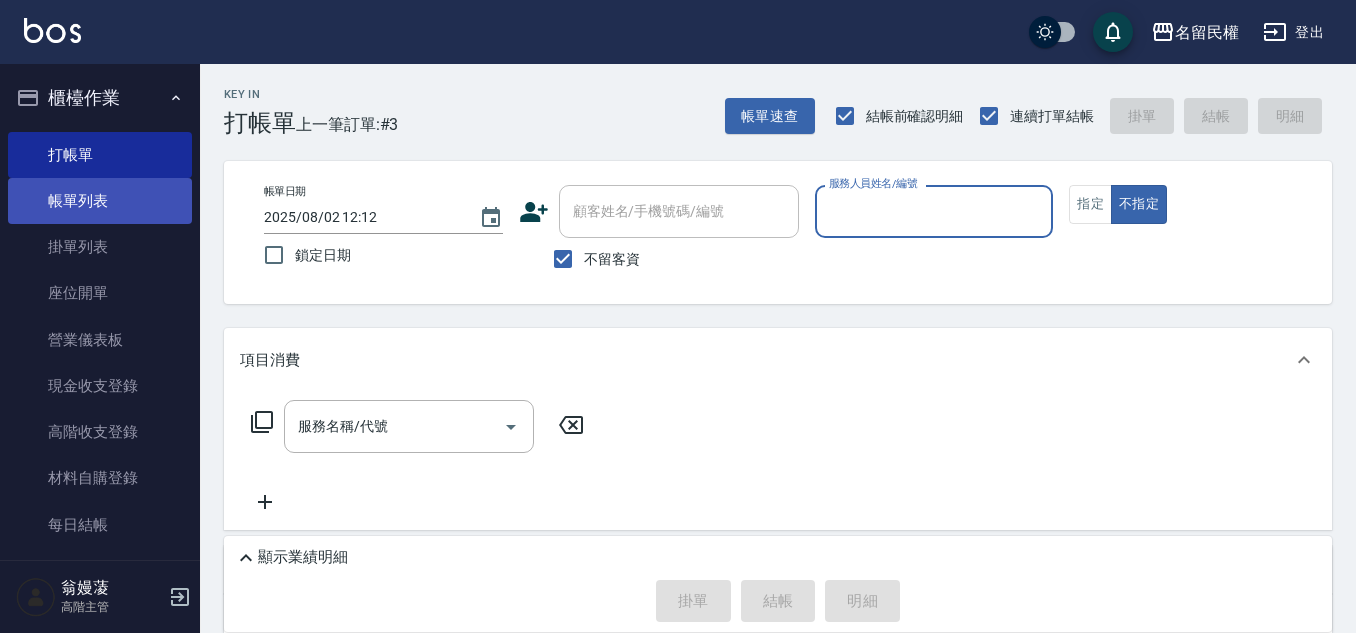click on "帳單列表" at bounding box center [100, 201] 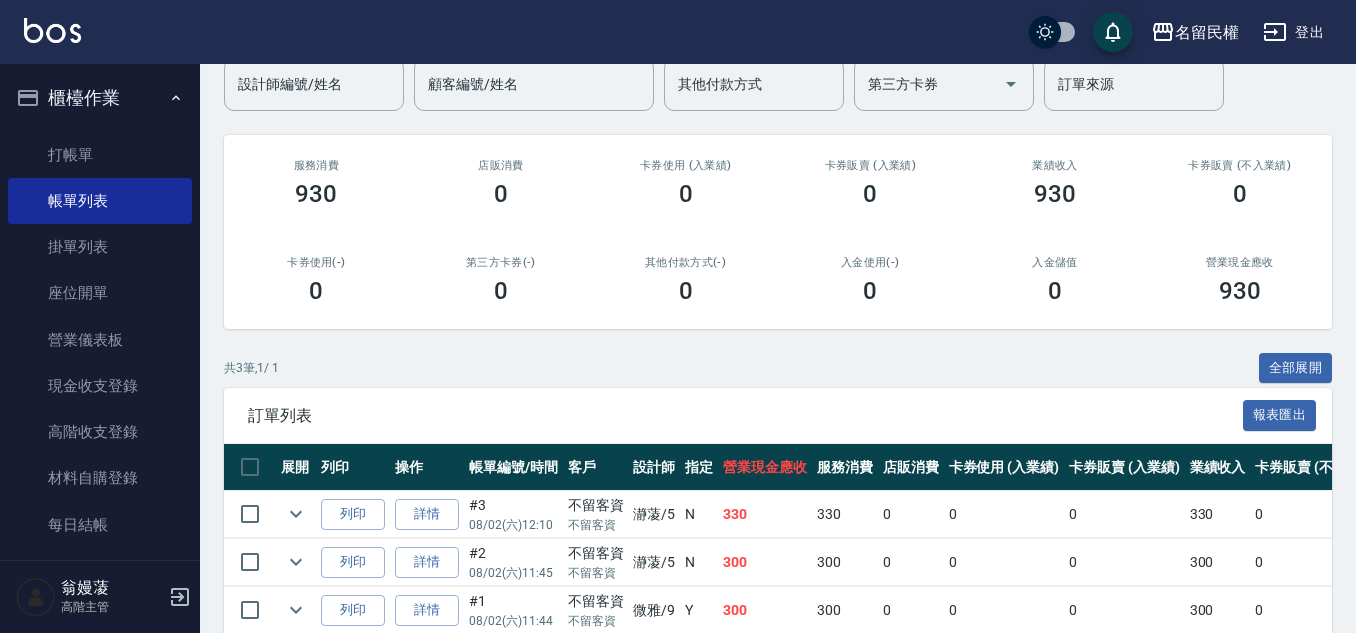 scroll, scrollTop: 200, scrollLeft: 0, axis: vertical 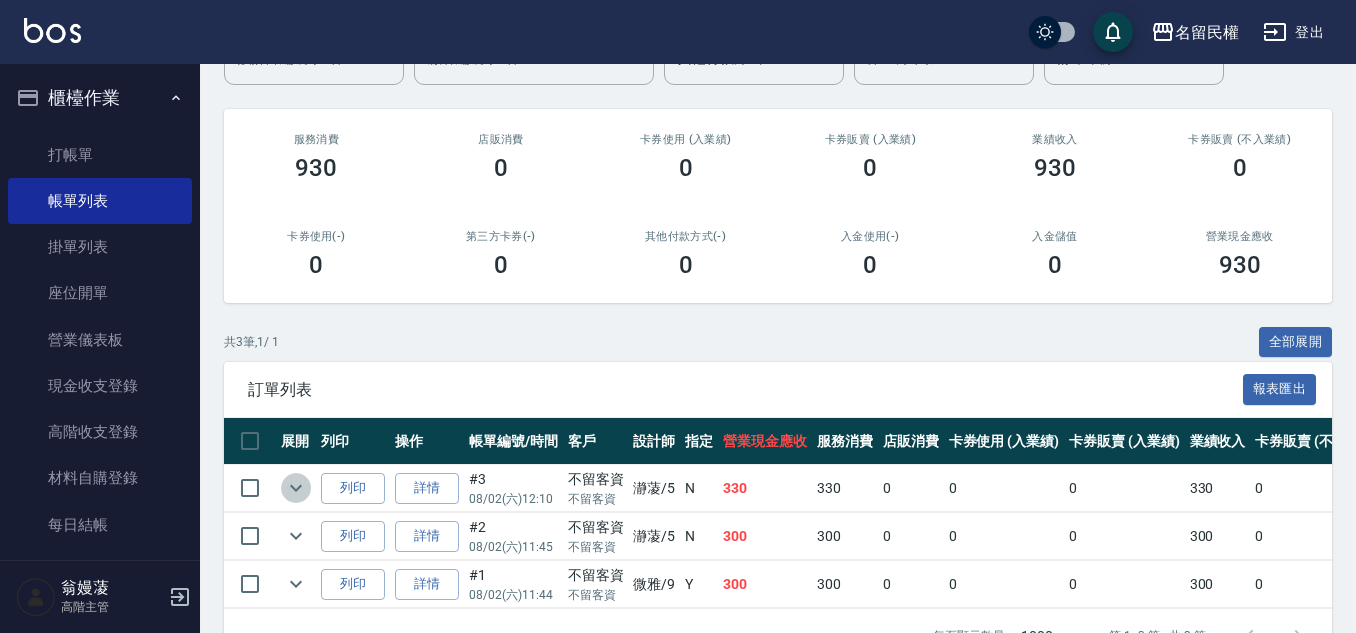 click 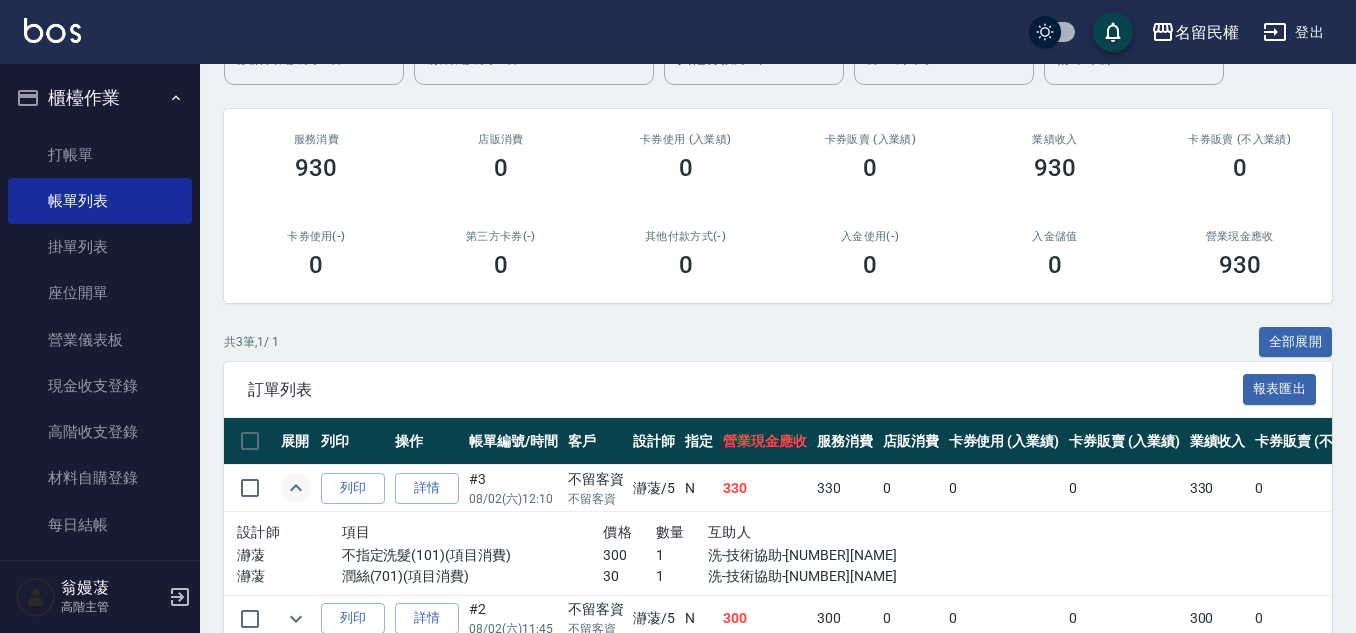 click 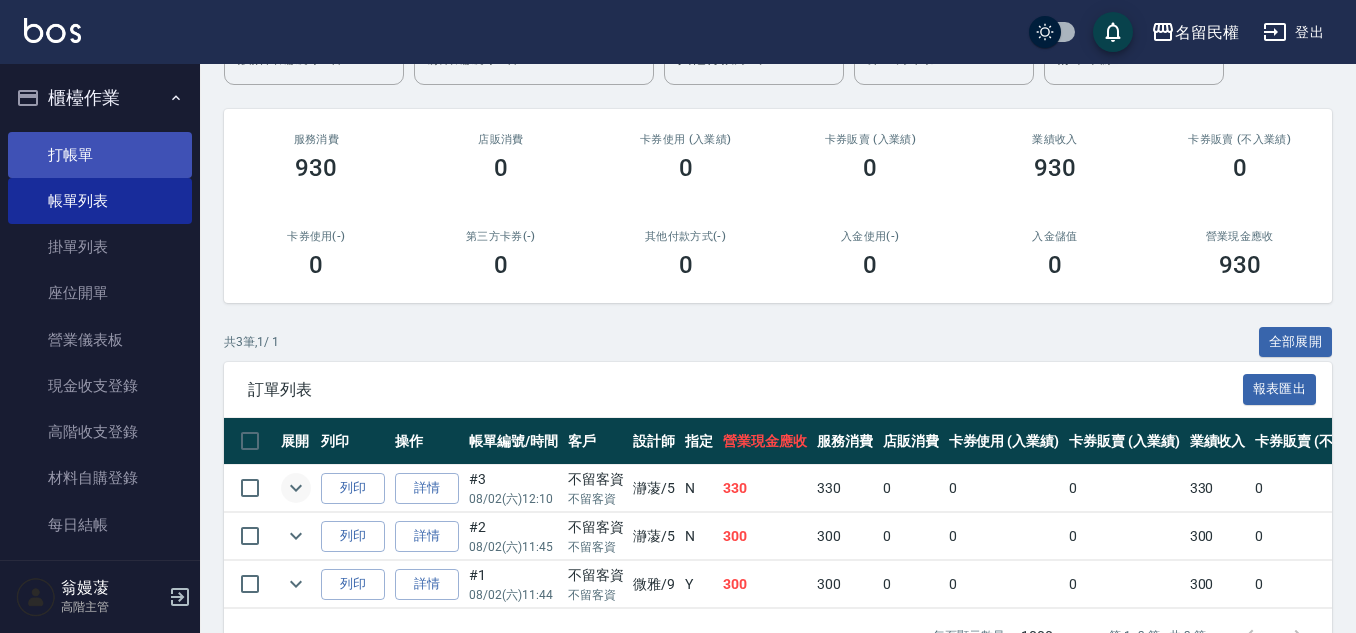 click on "打帳單" at bounding box center [100, 155] 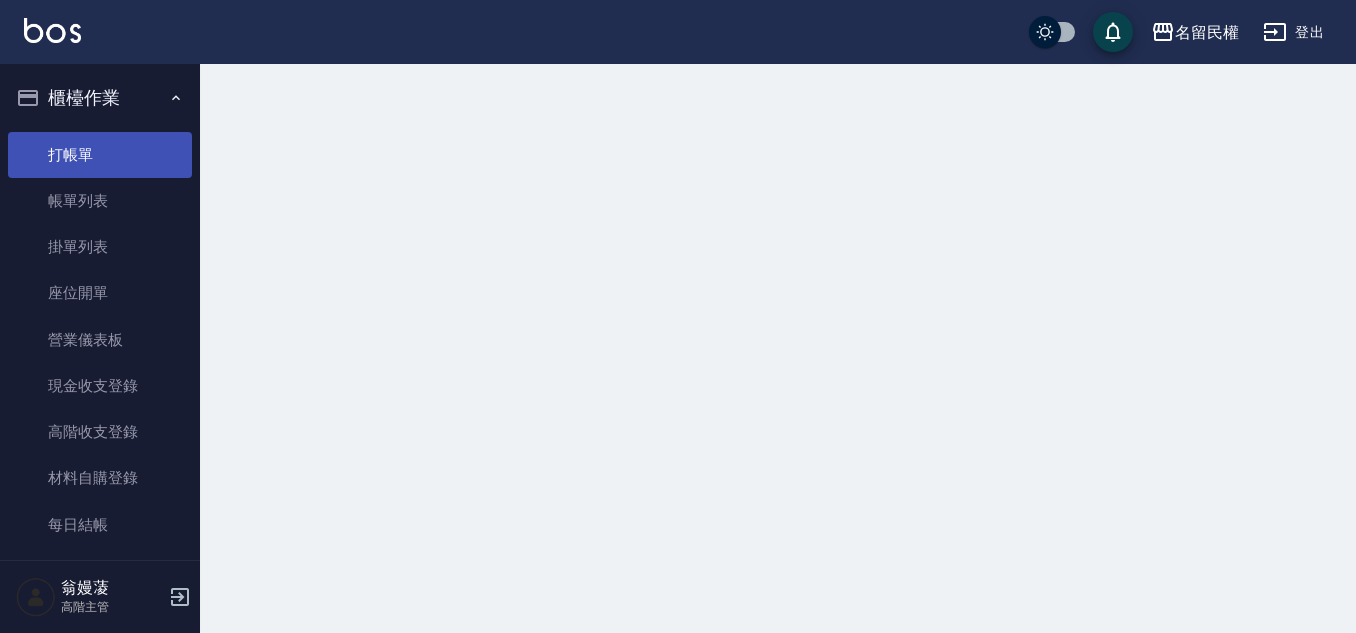 scroll, scrollTop: 0, scrollLeft: 0, axis: both 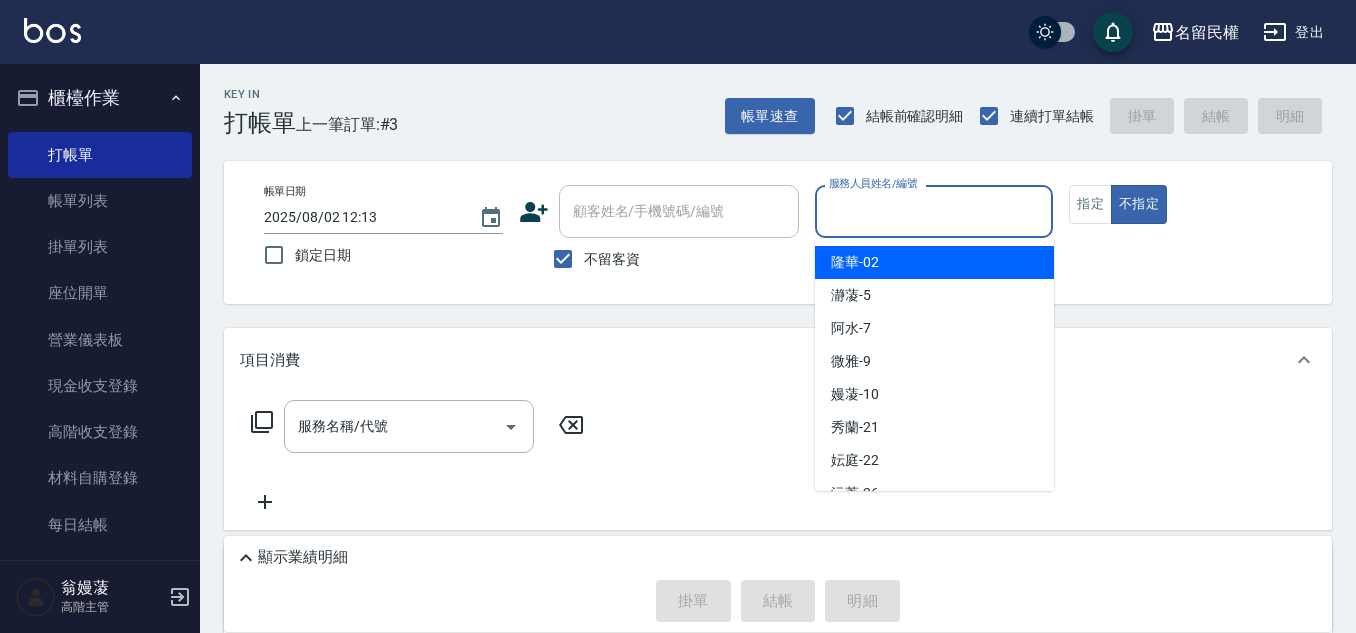 drag, startPoint x: 938, startPoint y: 221, endPoint x: 855, endPoint y: 272, distance: 97.41663 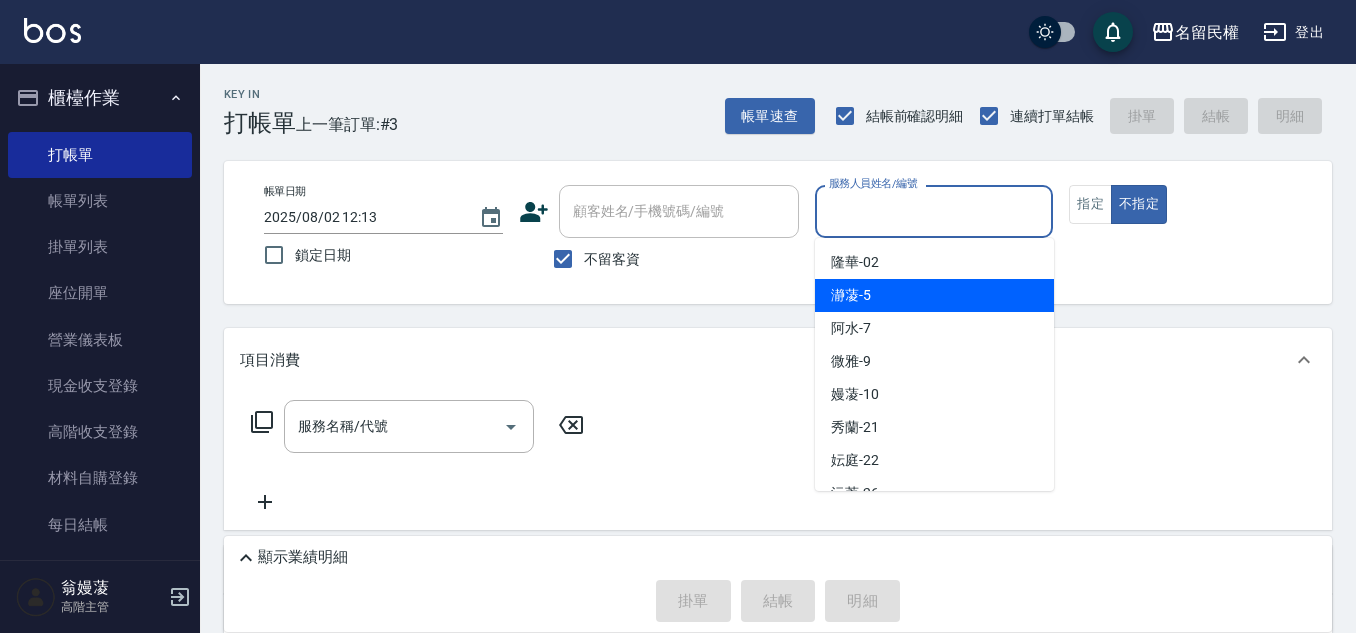 drag, startPoint x: 835, startPoint y: 297, endPoint x: 855, endPoint y: 288, distance: 21.931713 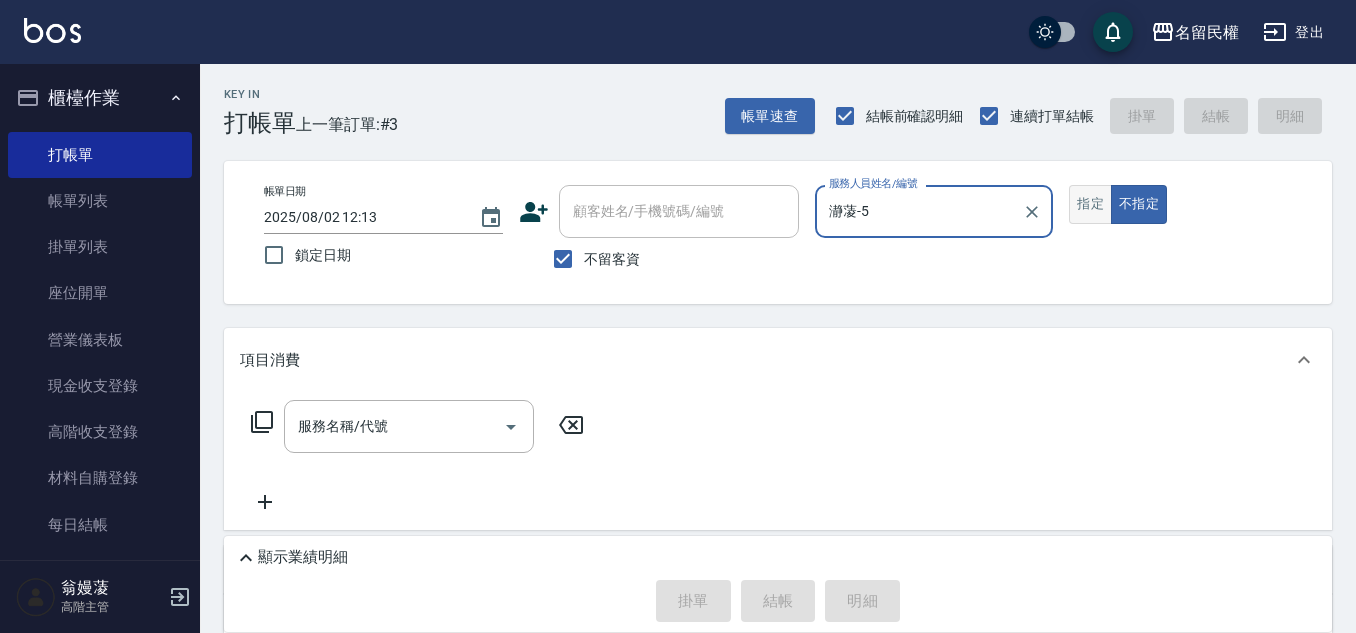 click on "指定" at bounding box center [1090, 204] 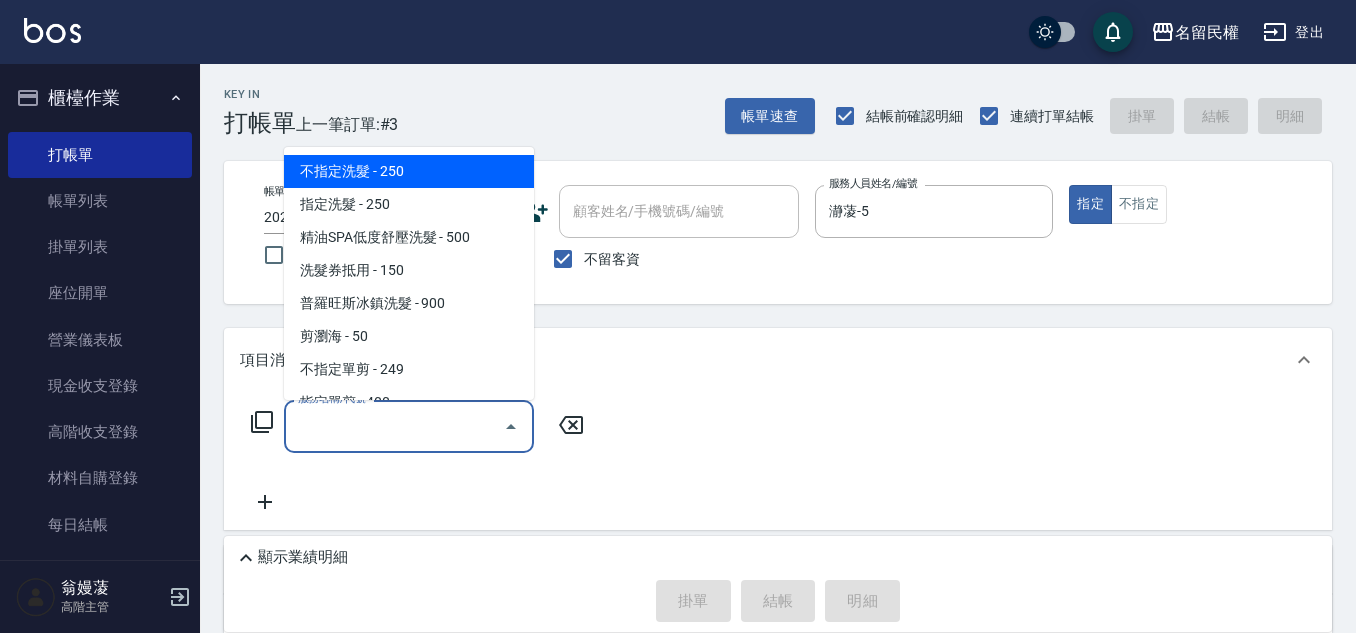 click on "服務名稱/代號" at bounding box center [394, 426] 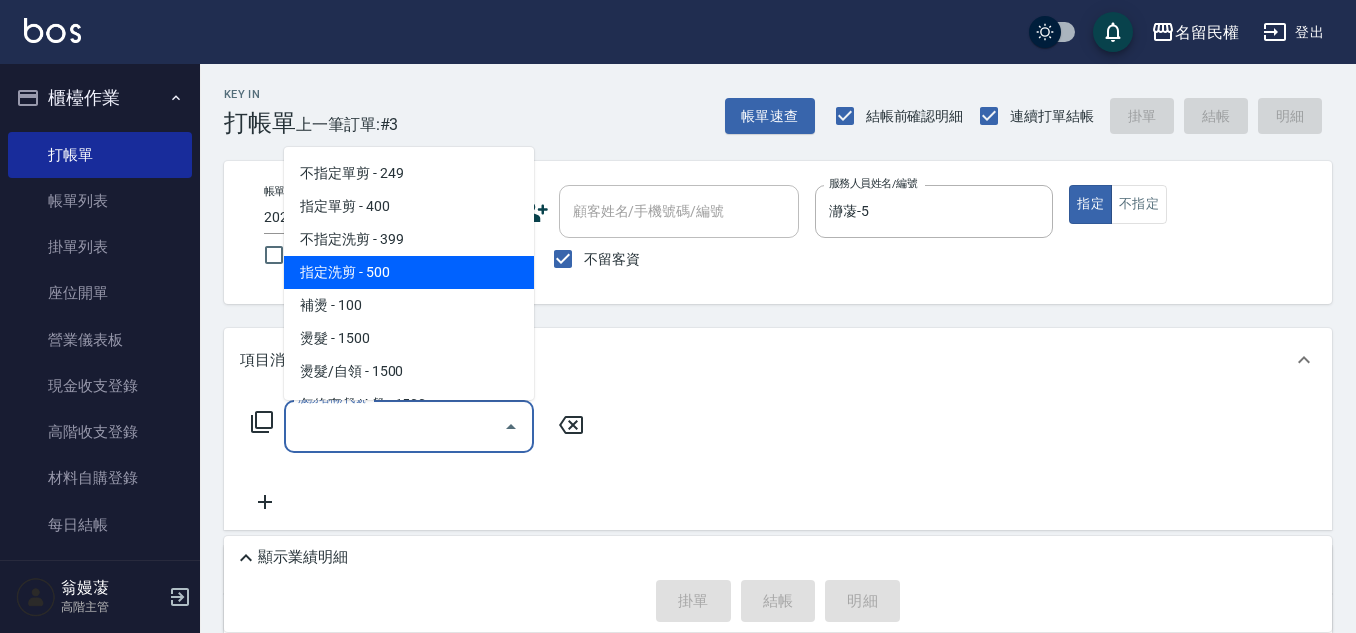 scroll, scrollTop: 200, scrollLeft: 0, axis: vertical 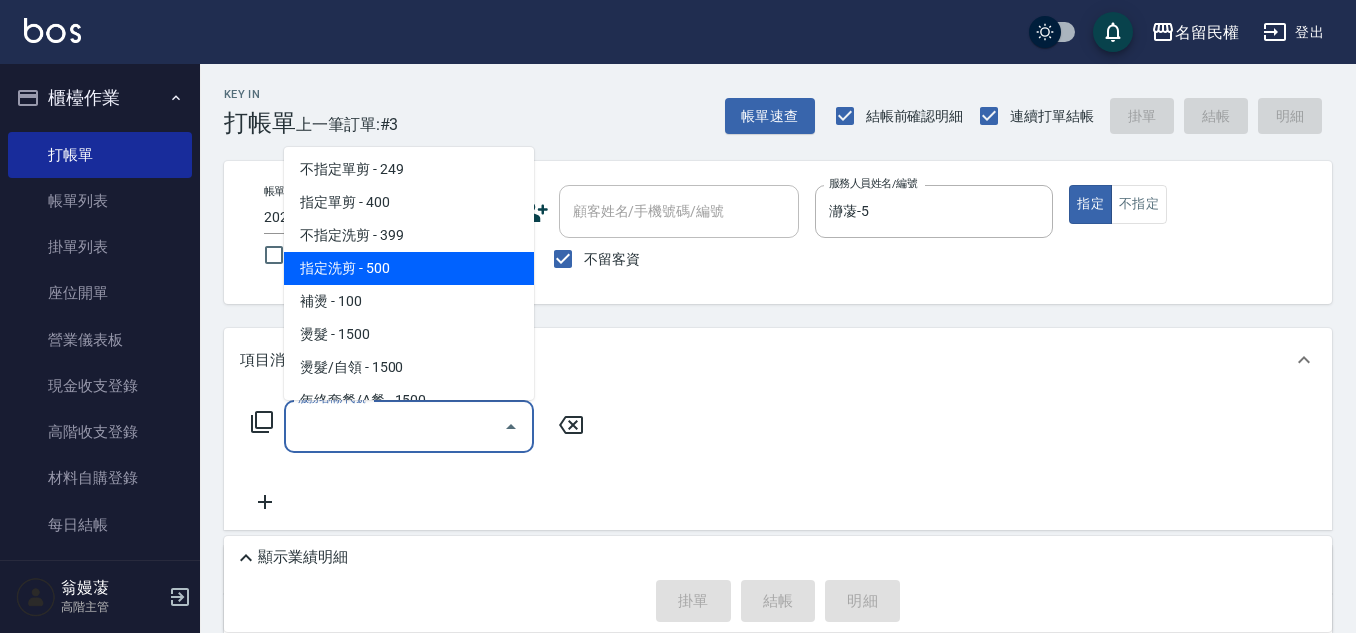 click on "指定洗剪 - 500" at bounding box center (409, 268) 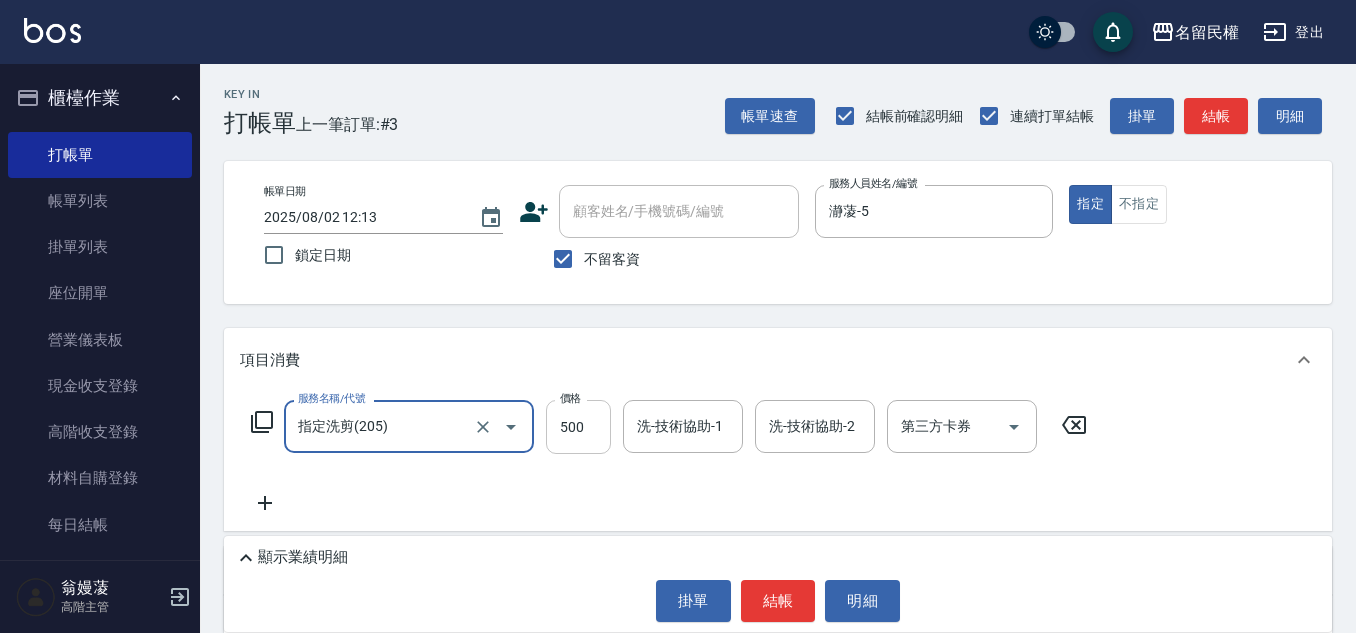 click on "500" at bounding box center [578, 427] 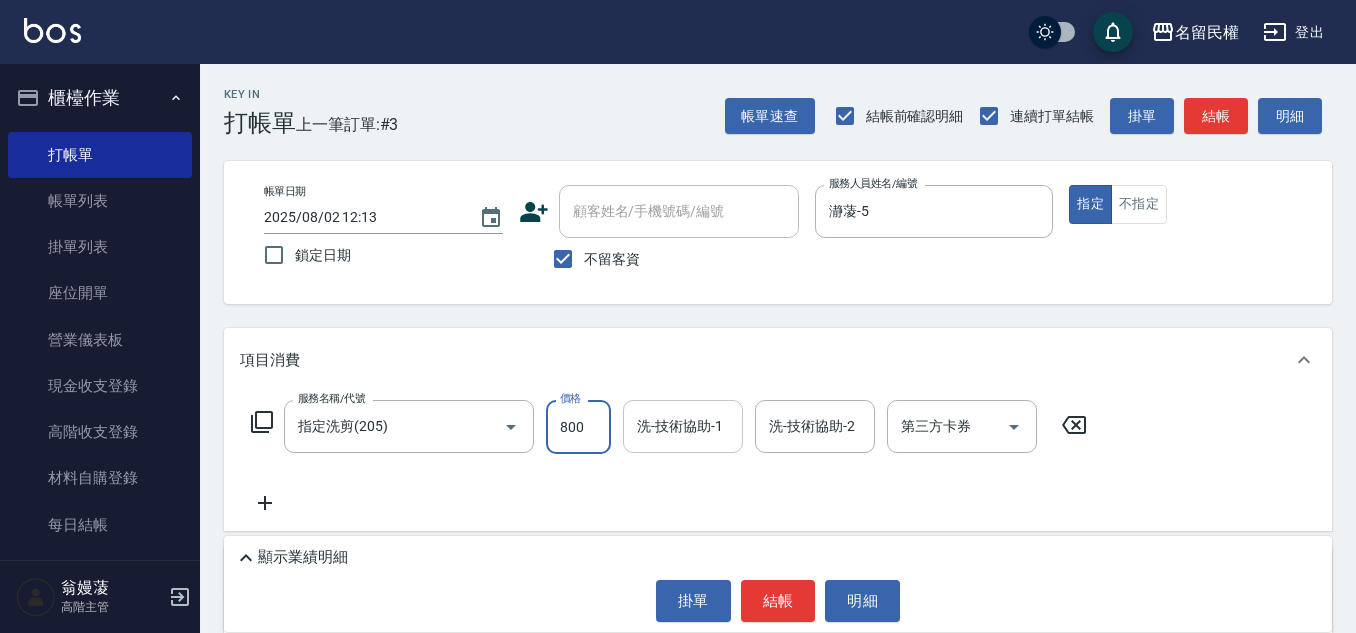 type on "800" 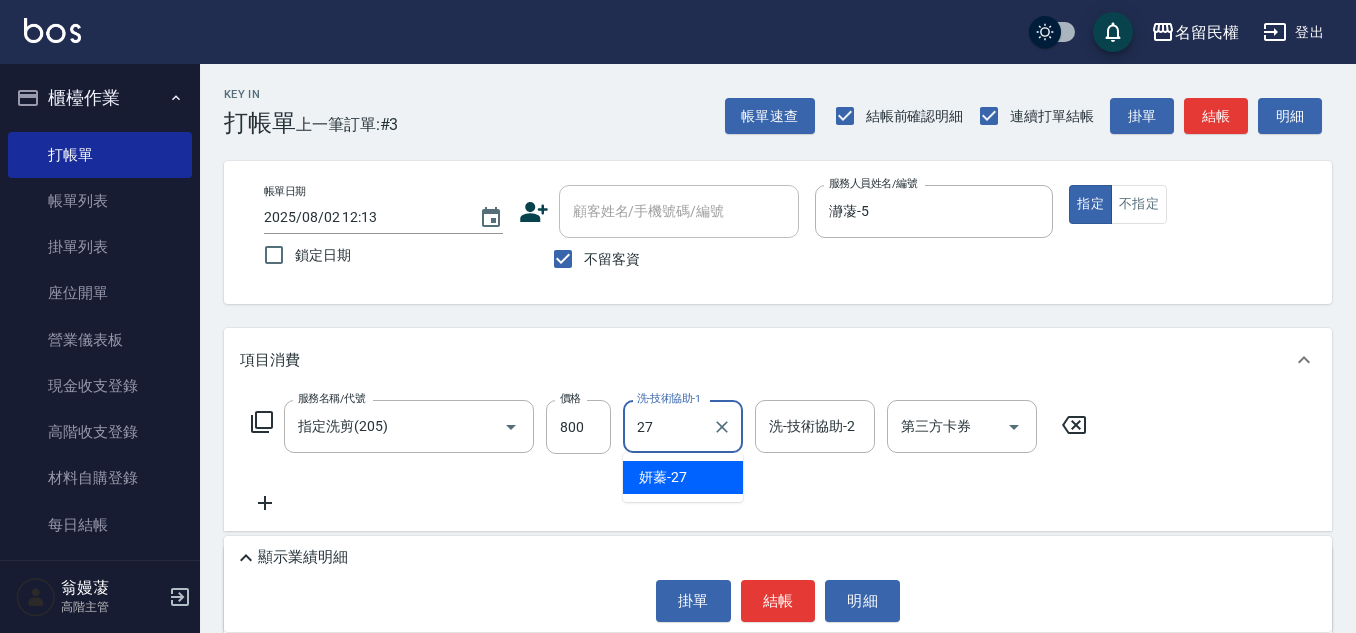 type on "妍蓁-27" 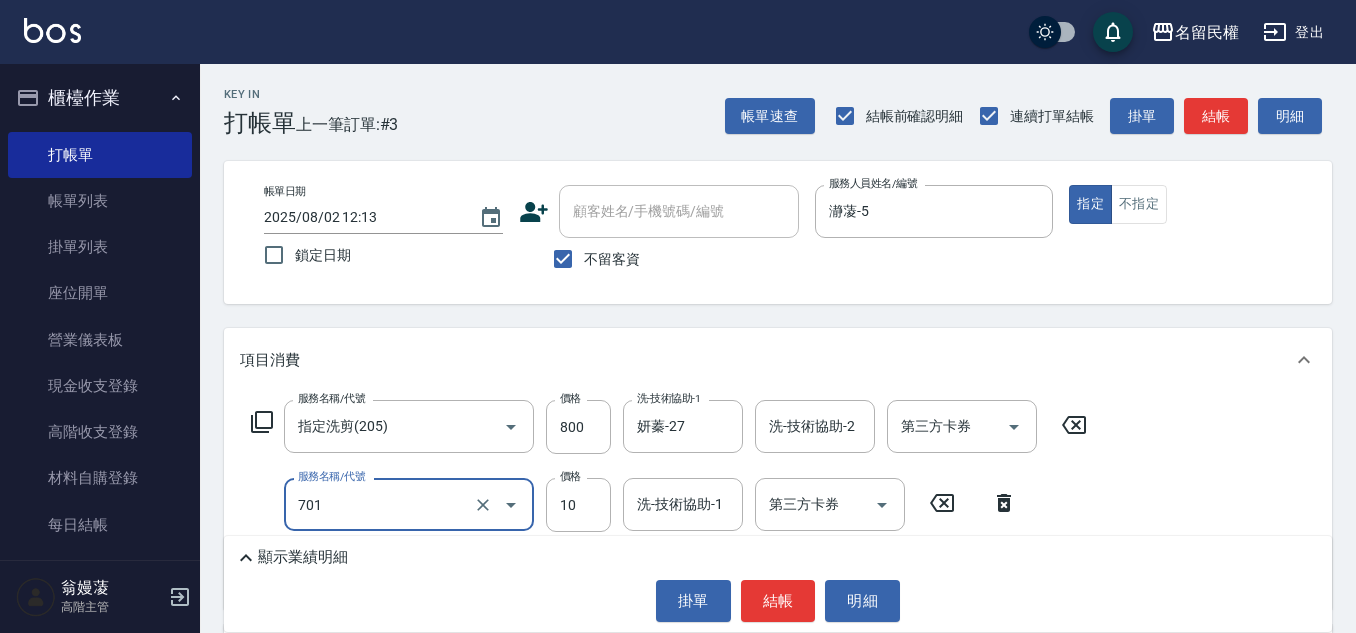 type on "潤絲(701)" 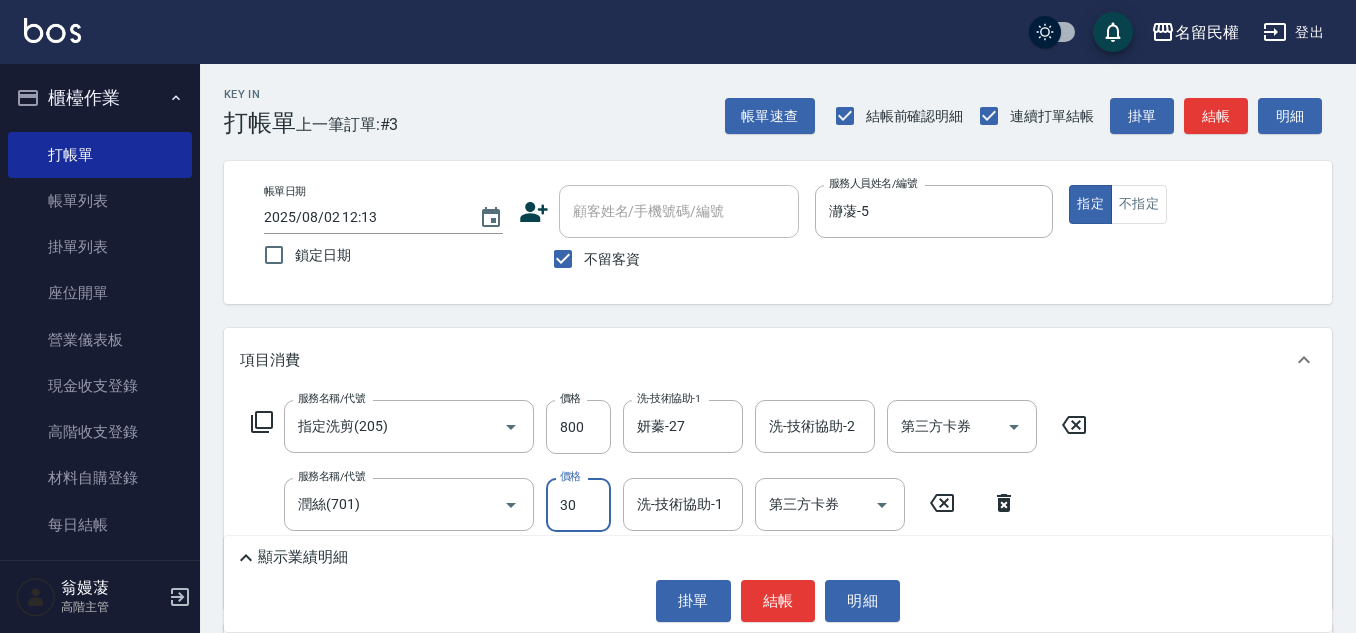 type on "30" 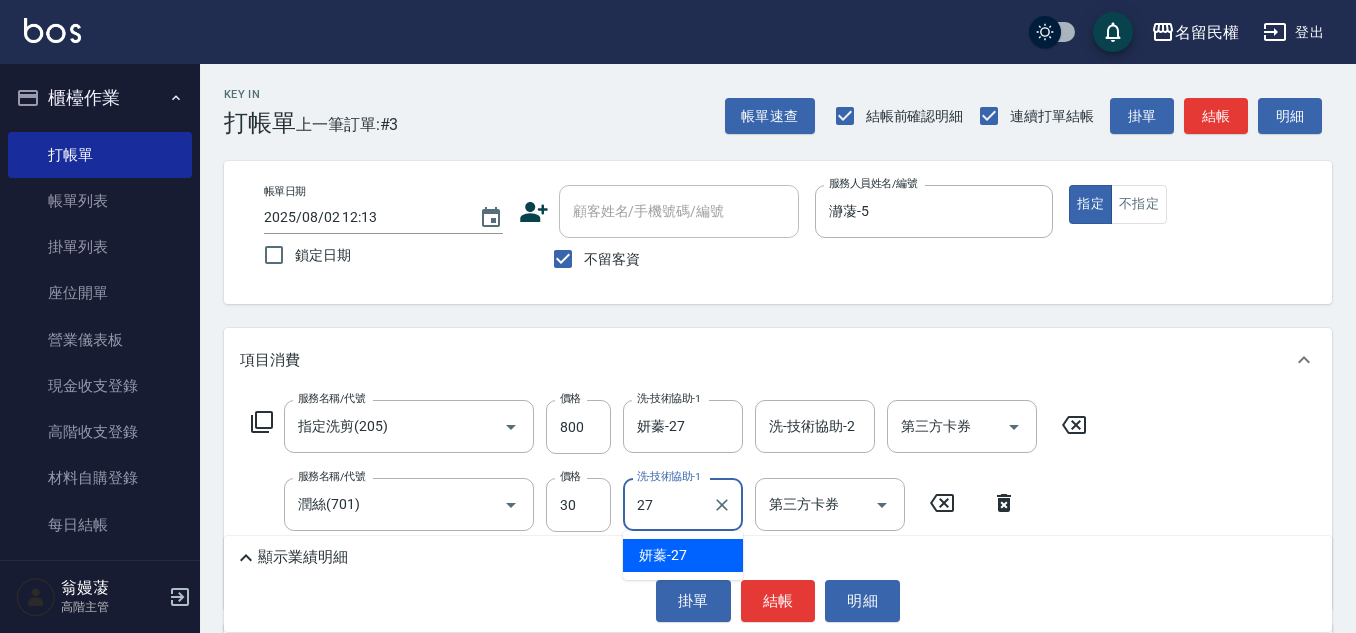 type on "妍蓁-27" 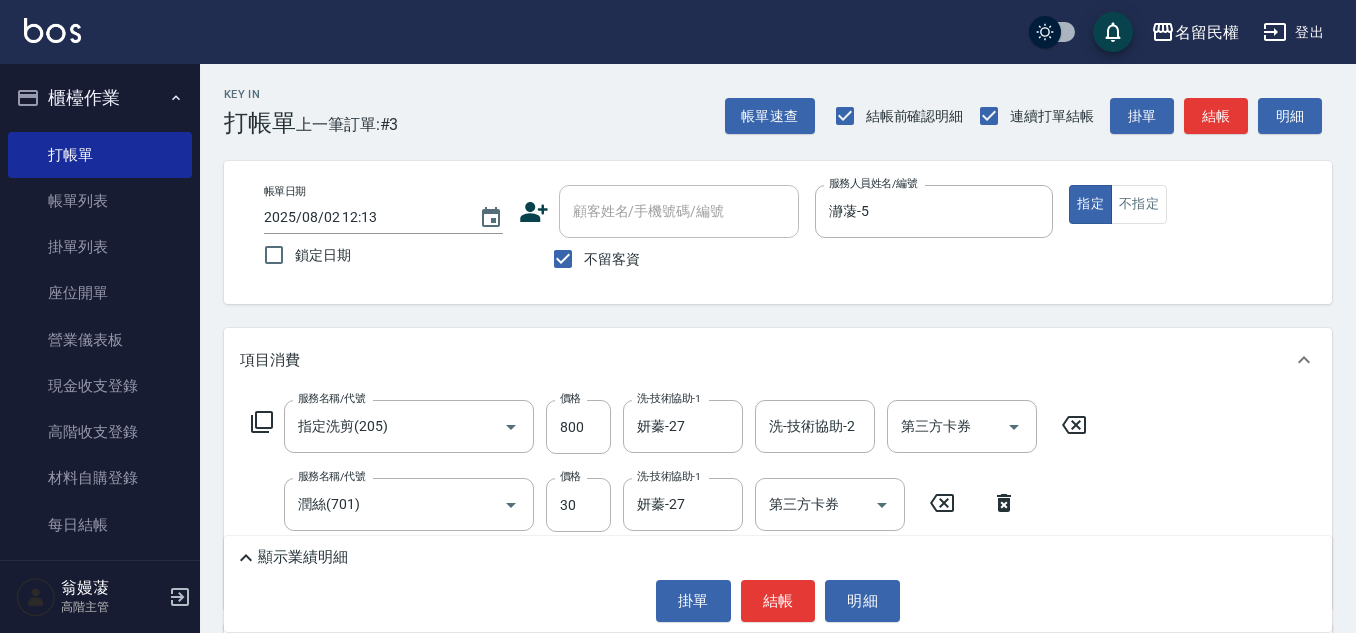 click on "帳單日期 [DATE] [TIME] 鎖定日期 顧客姓名/手機號碼/編號 顧客姓名/手機號碼/編號 不留客資 服務人員姓名/編號 [NAME]-[NUMBER] 服務人員姓名/編號 指定 不指定" at bounding box center [778, 232] 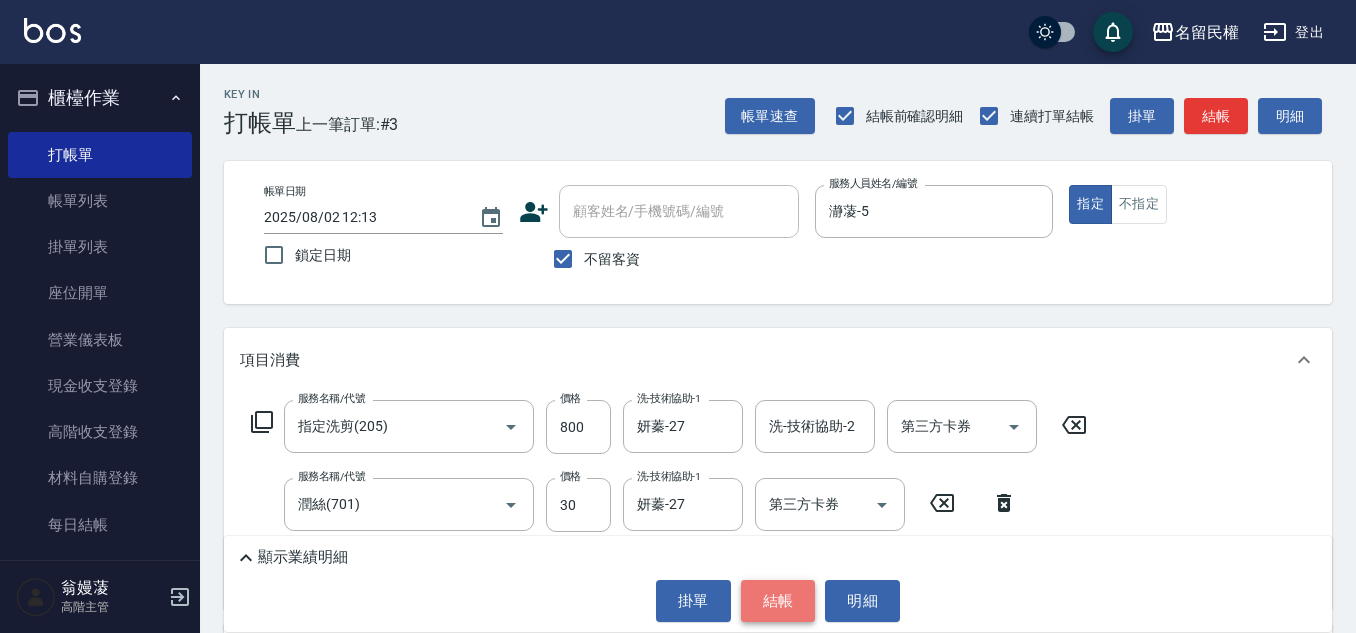 click on "結帳" at bounding box center [778, 601] 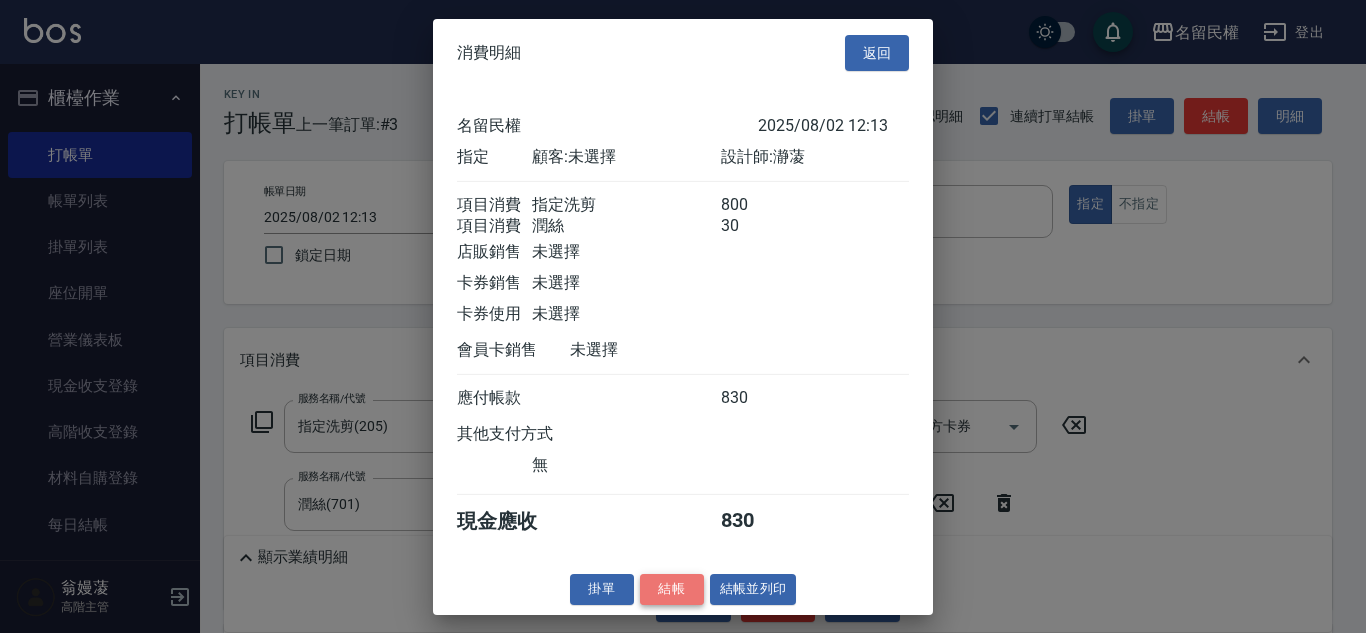 click on "結帳" at bounding box center [672, 589] 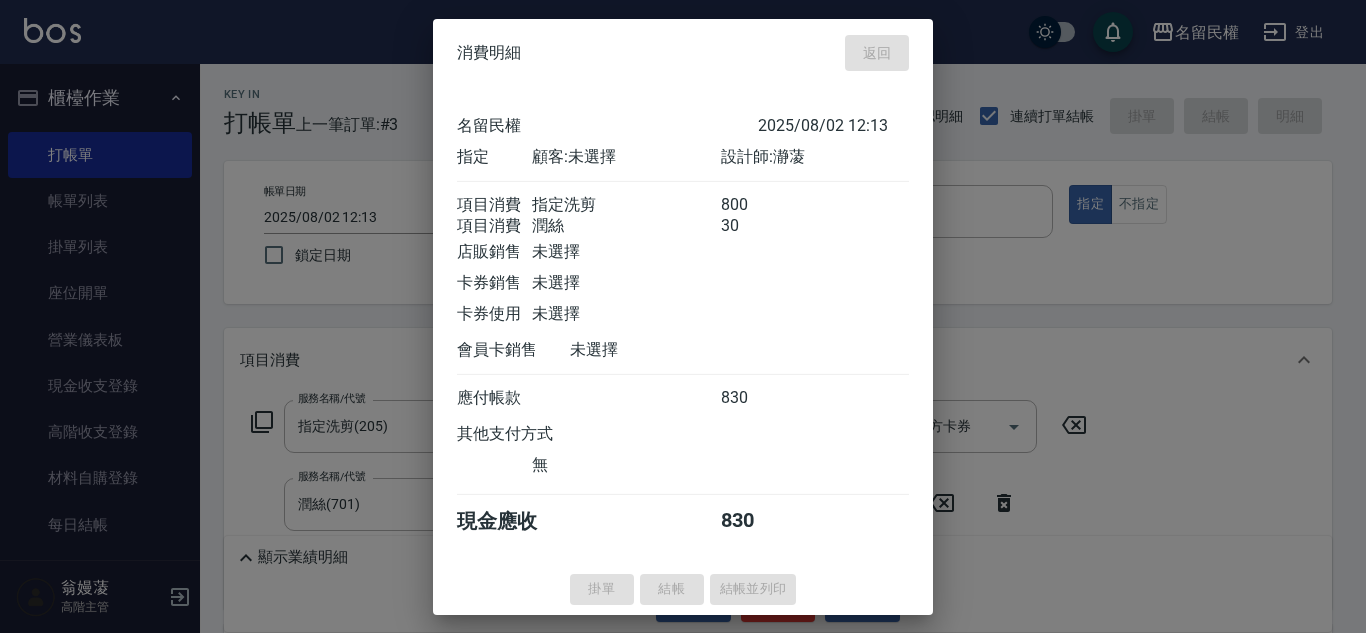 type on "2025/08/02 12:15" 